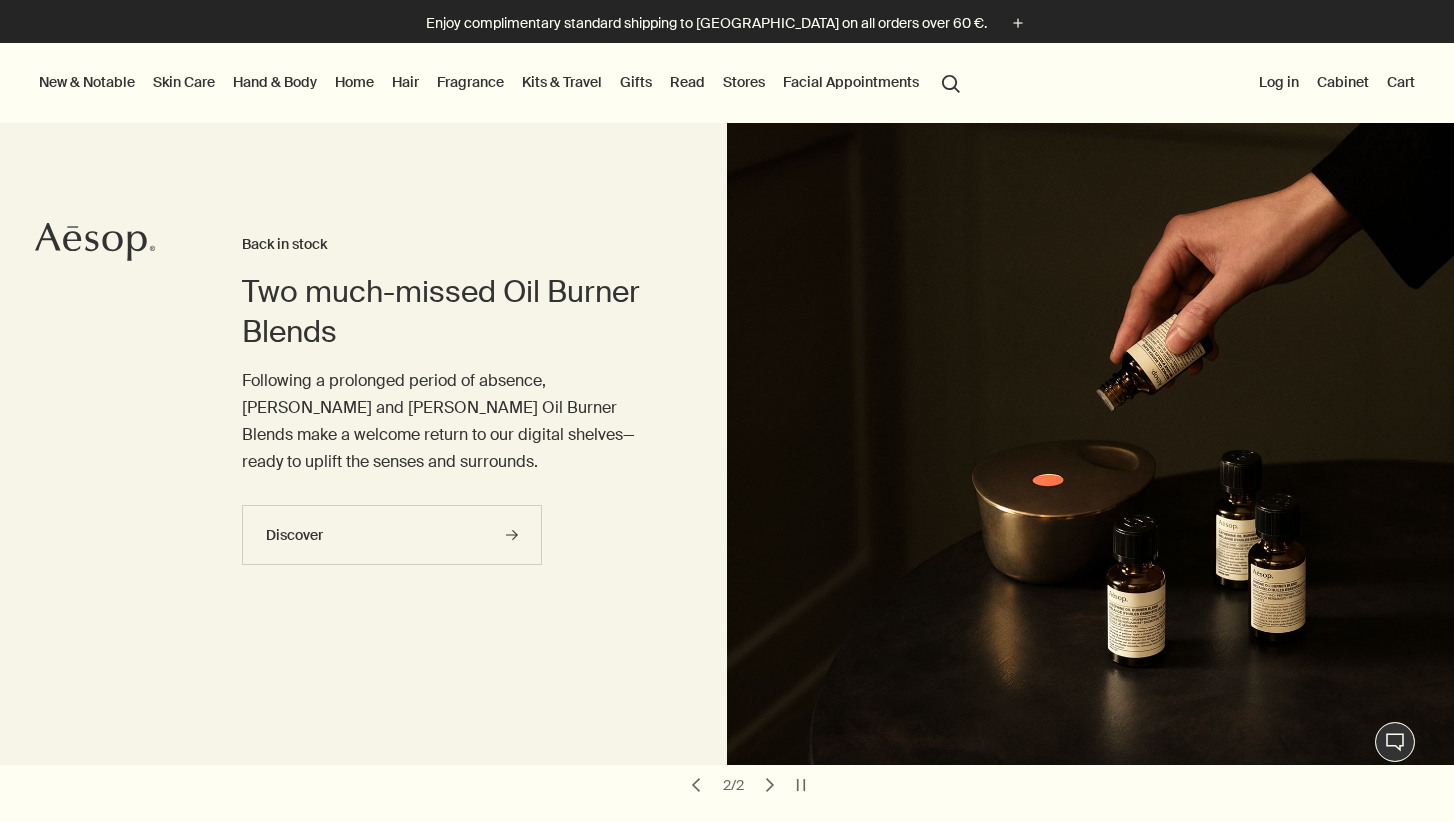 scroll, scrollTop: 0, scrollLeft: 0, axis: both 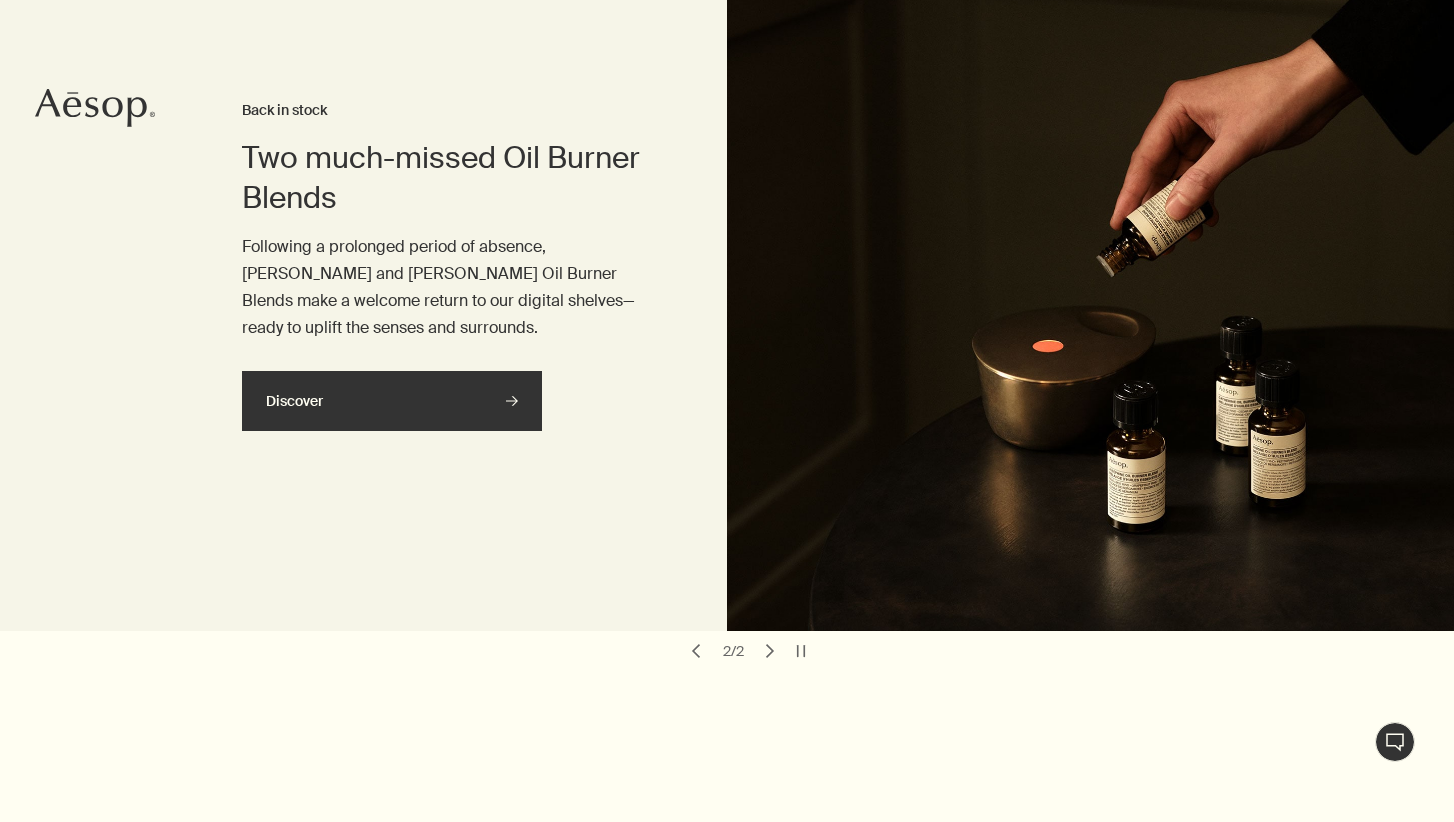 click on "Discover   rightArrow" at bounding box center [392, 401] 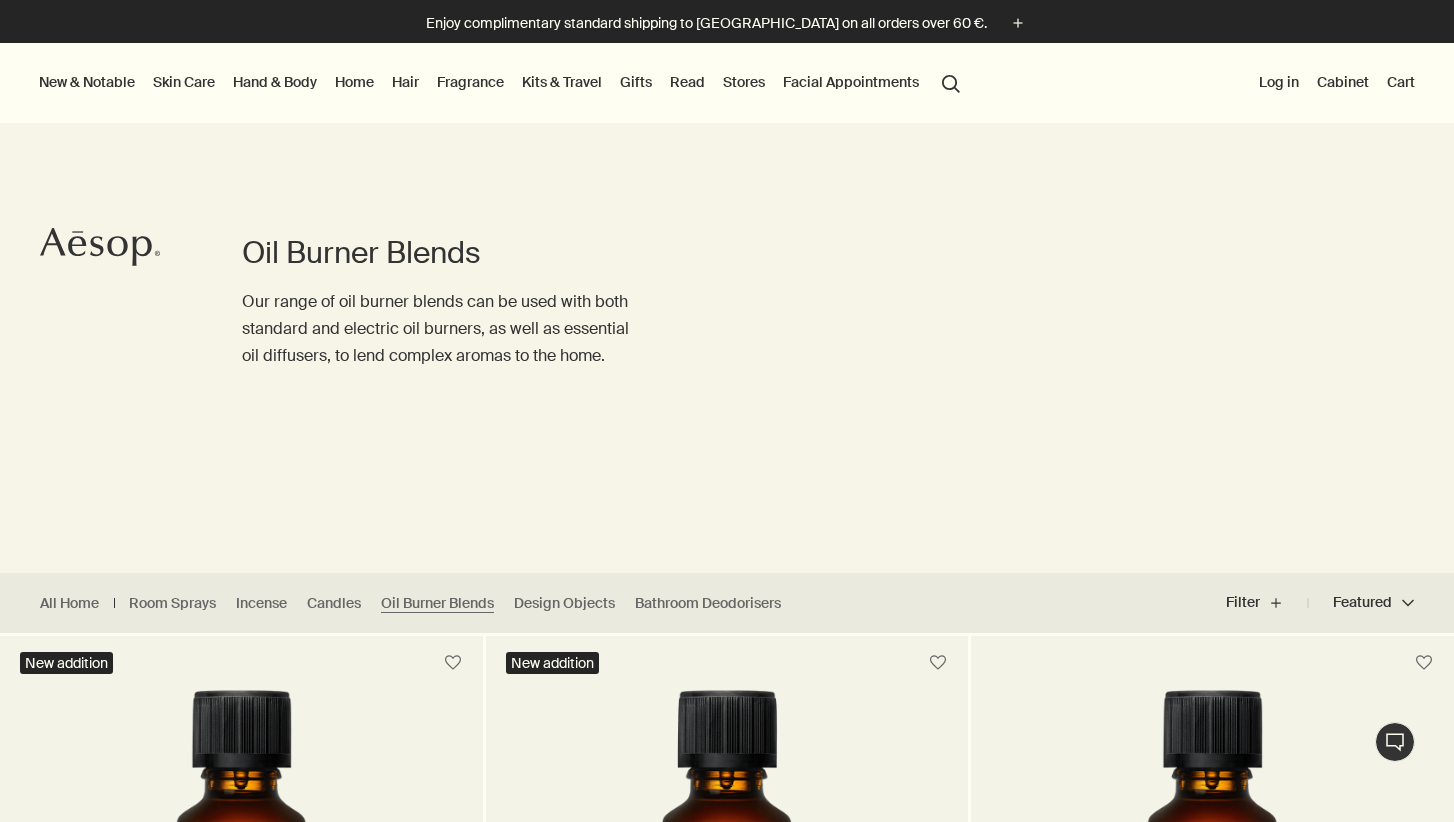 scroll, scrollTop: 0, scrollLeft: 0, axis: both 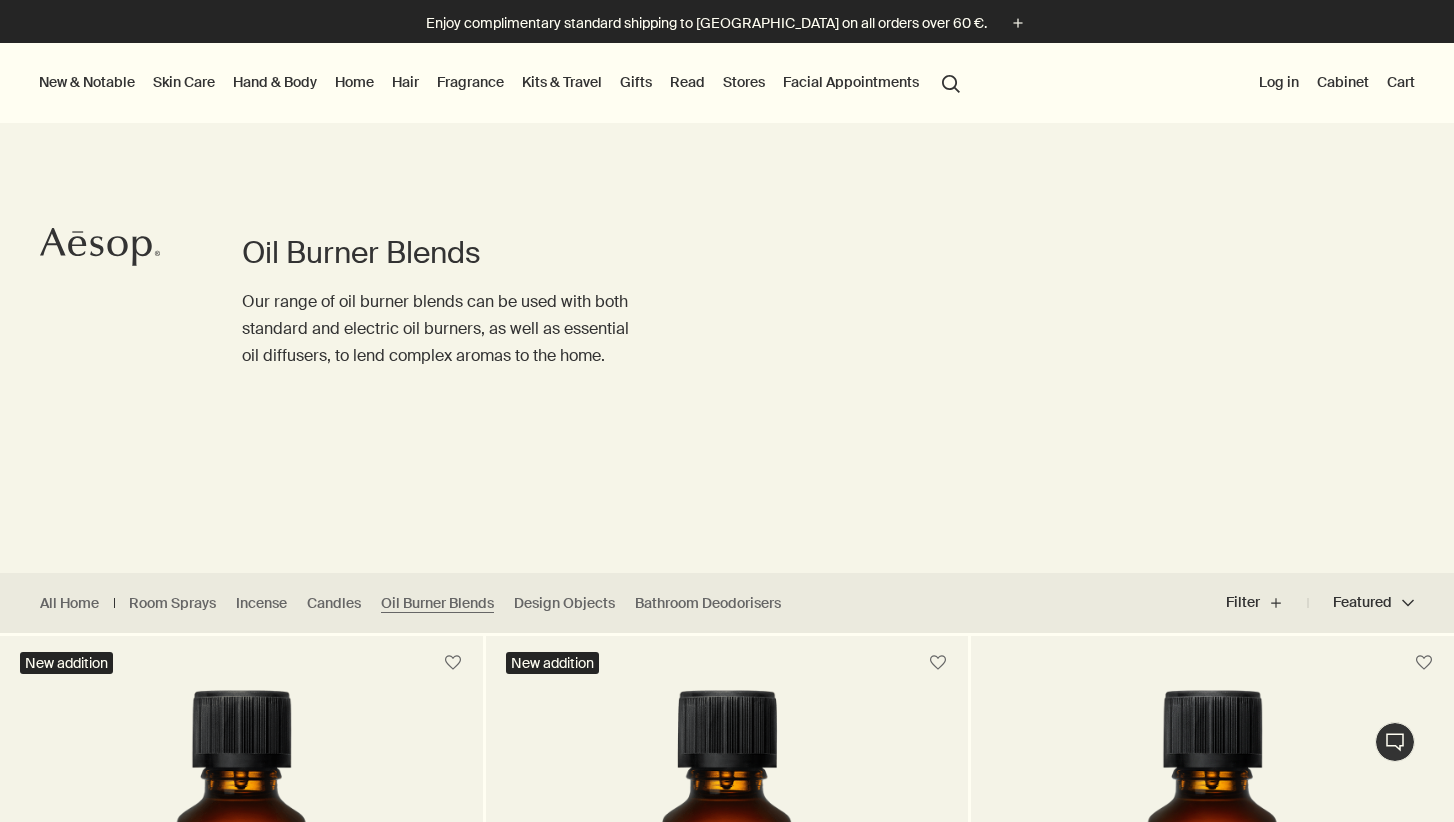 click on "New & Notable" at bounding box center [87, 82] 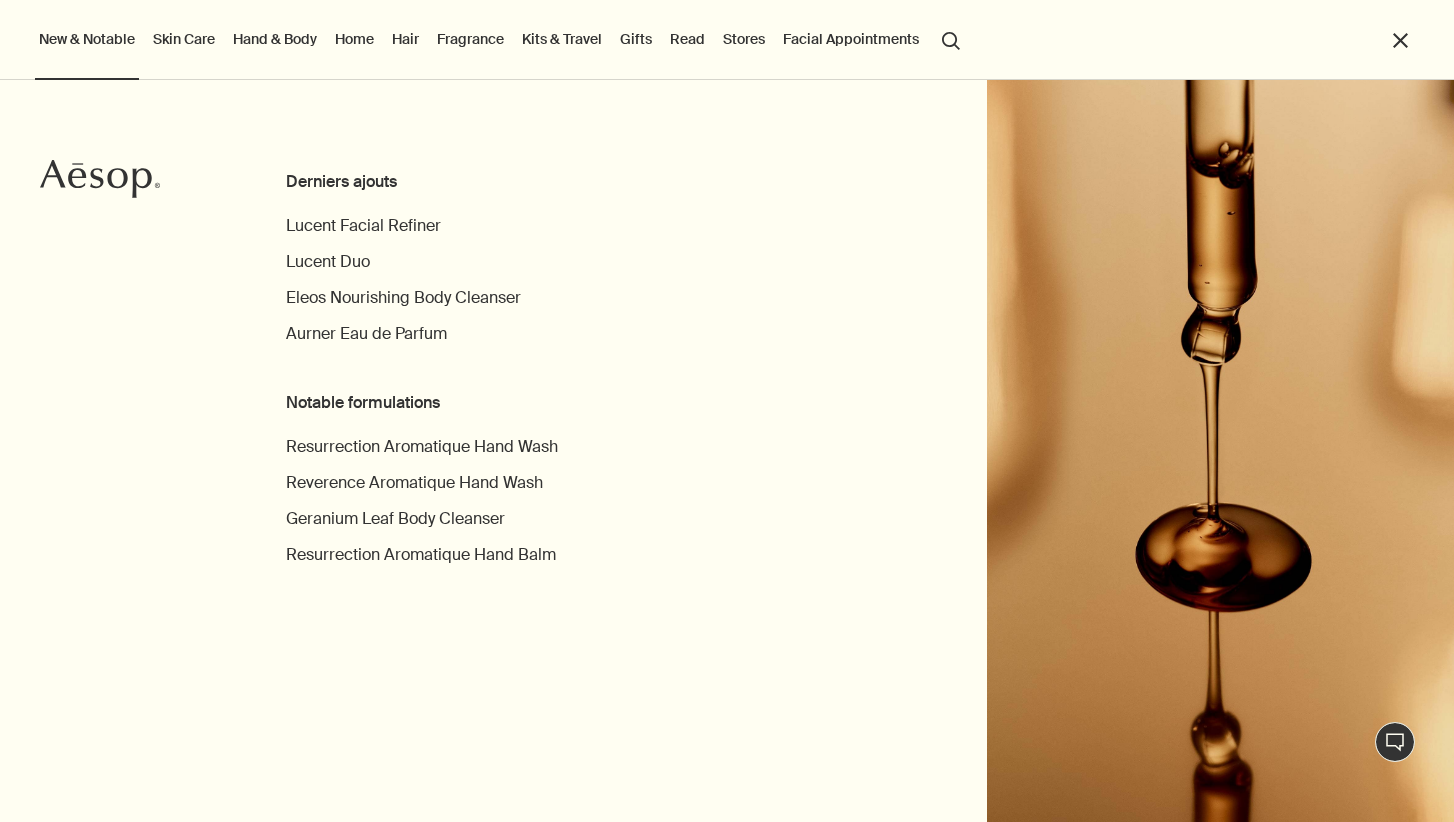 click on "Hand & Body" at bounding box center [275, 39] 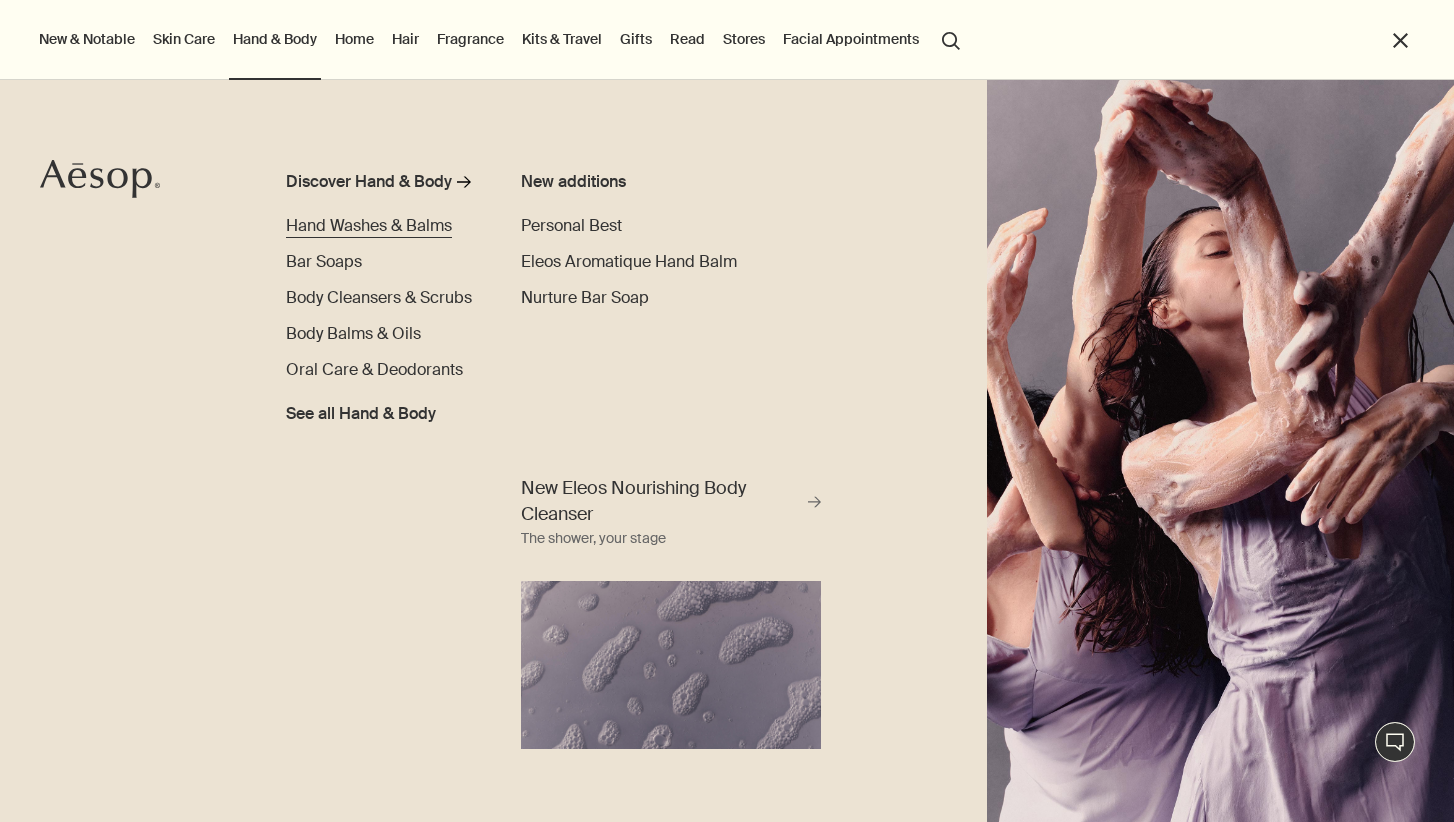 click on "Hand Washes & Balms" at bounding box center (369, 225) 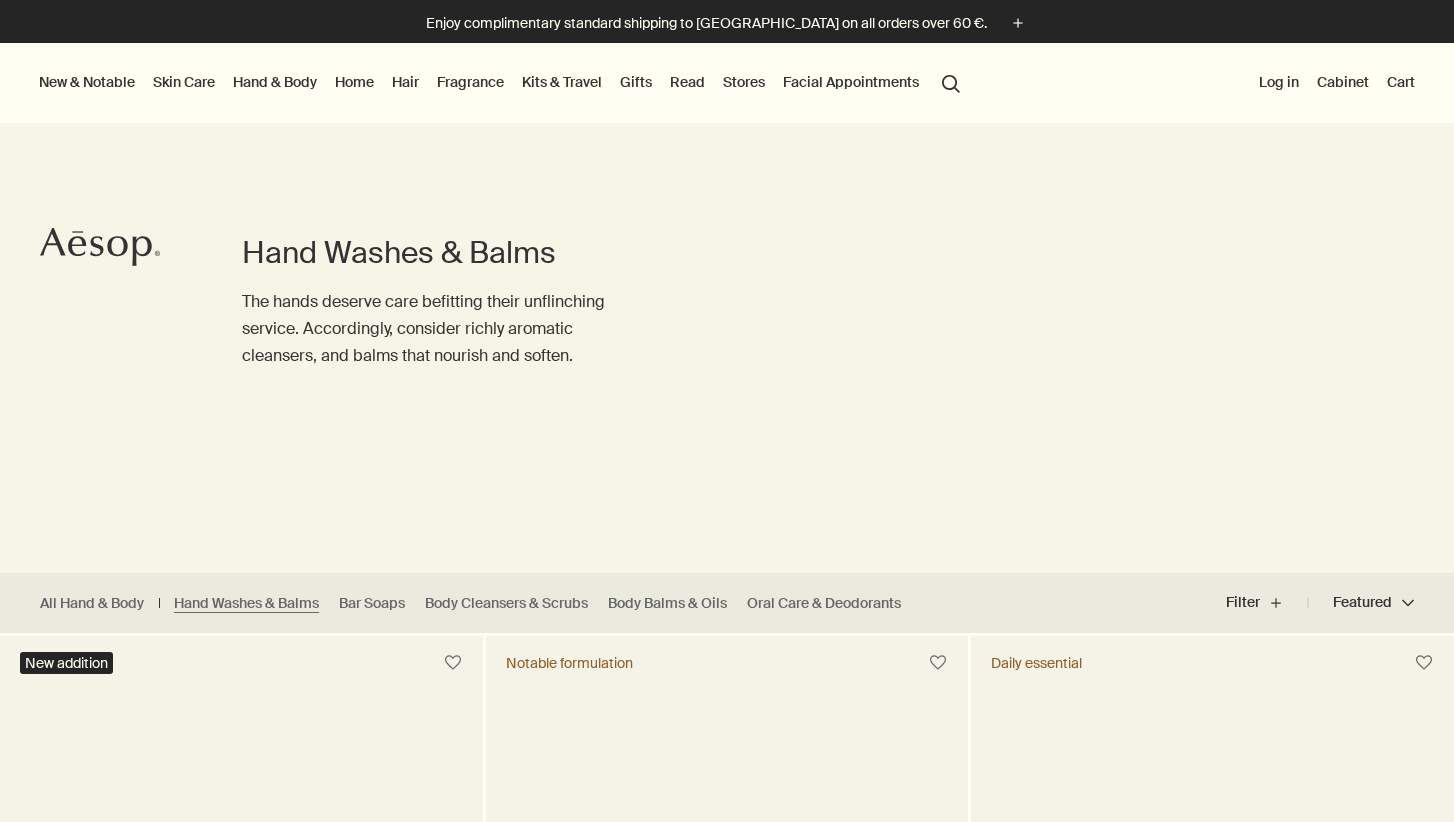 scroll, scrollTop: 0, scrollLeft: 0, axis: both 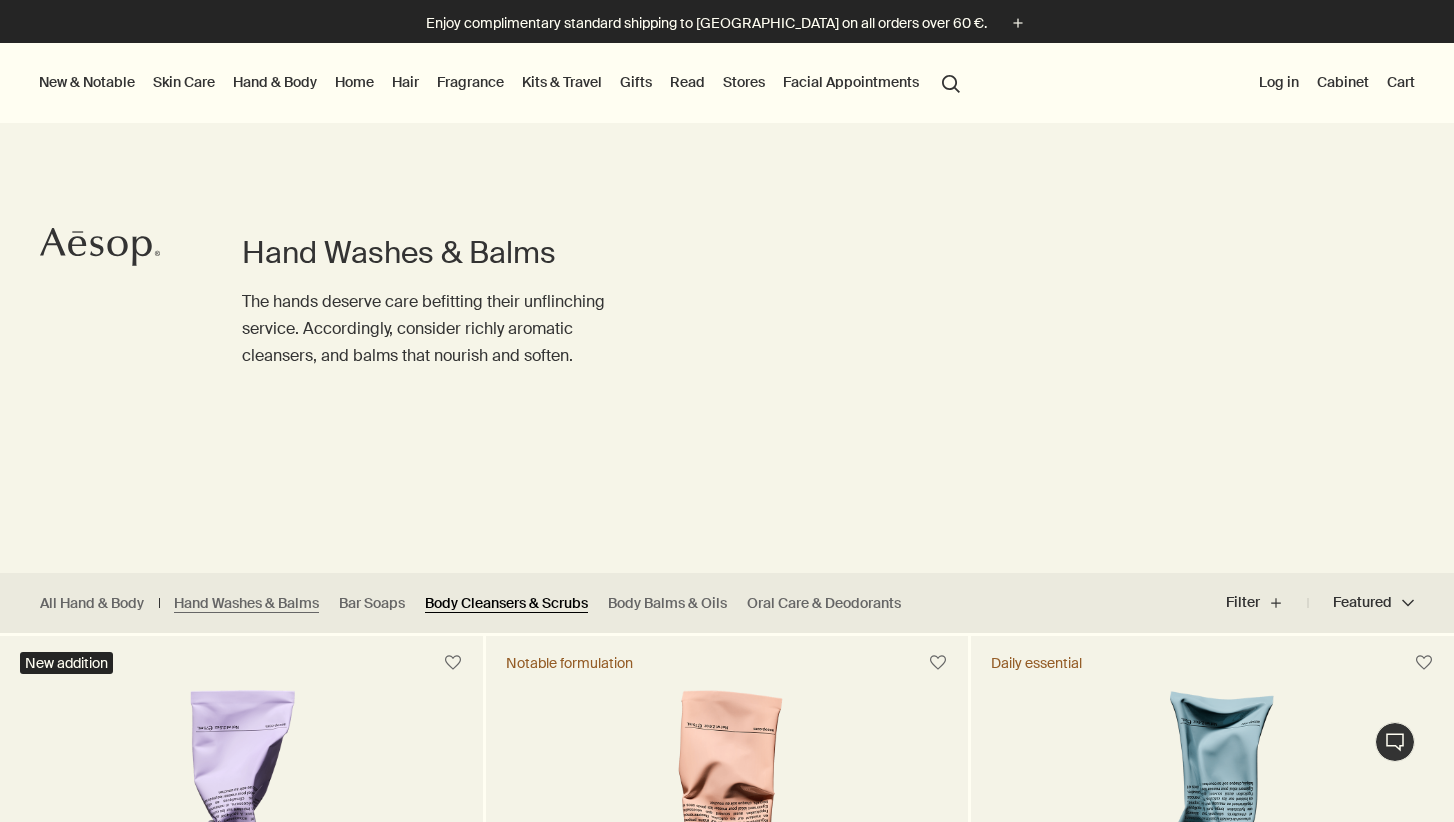 click on "Body Cleansers & Scrubs" at bounding box center [506, 603] 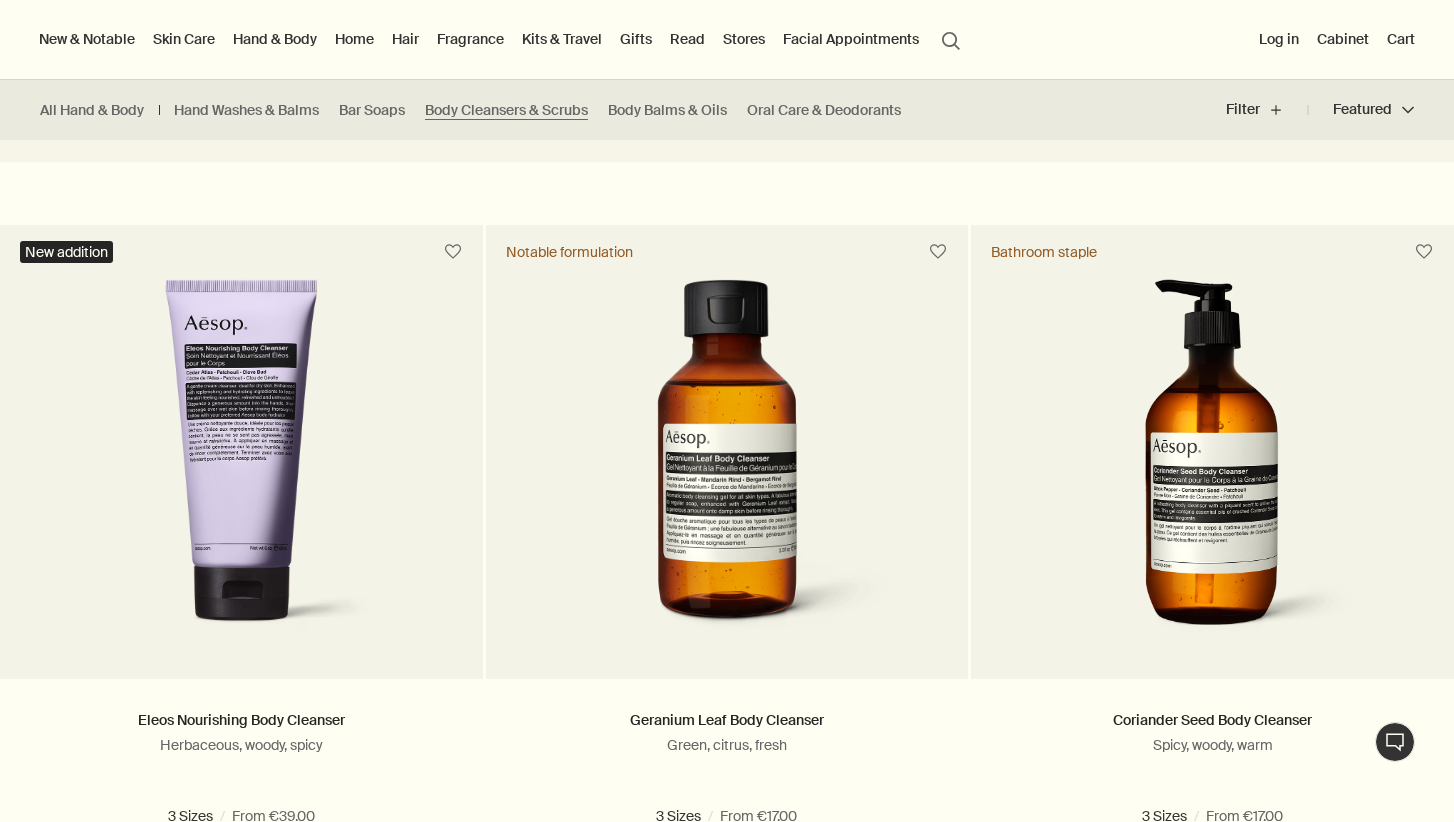 scroll, scrollTop: 247, scrollLeft: 0, axis: vertical 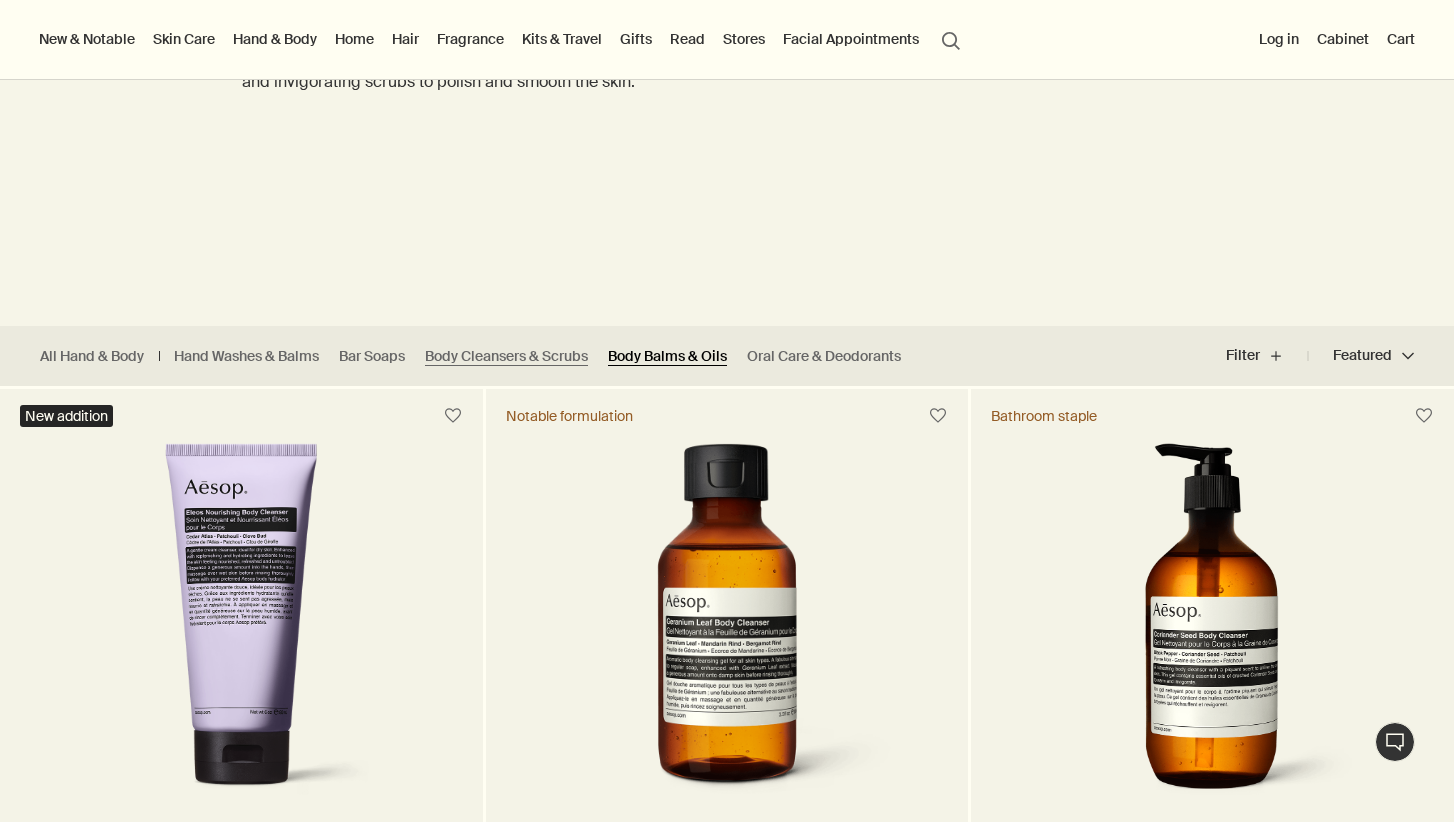 click on "Body Balms & Oils" at bounding box center (667, 356) 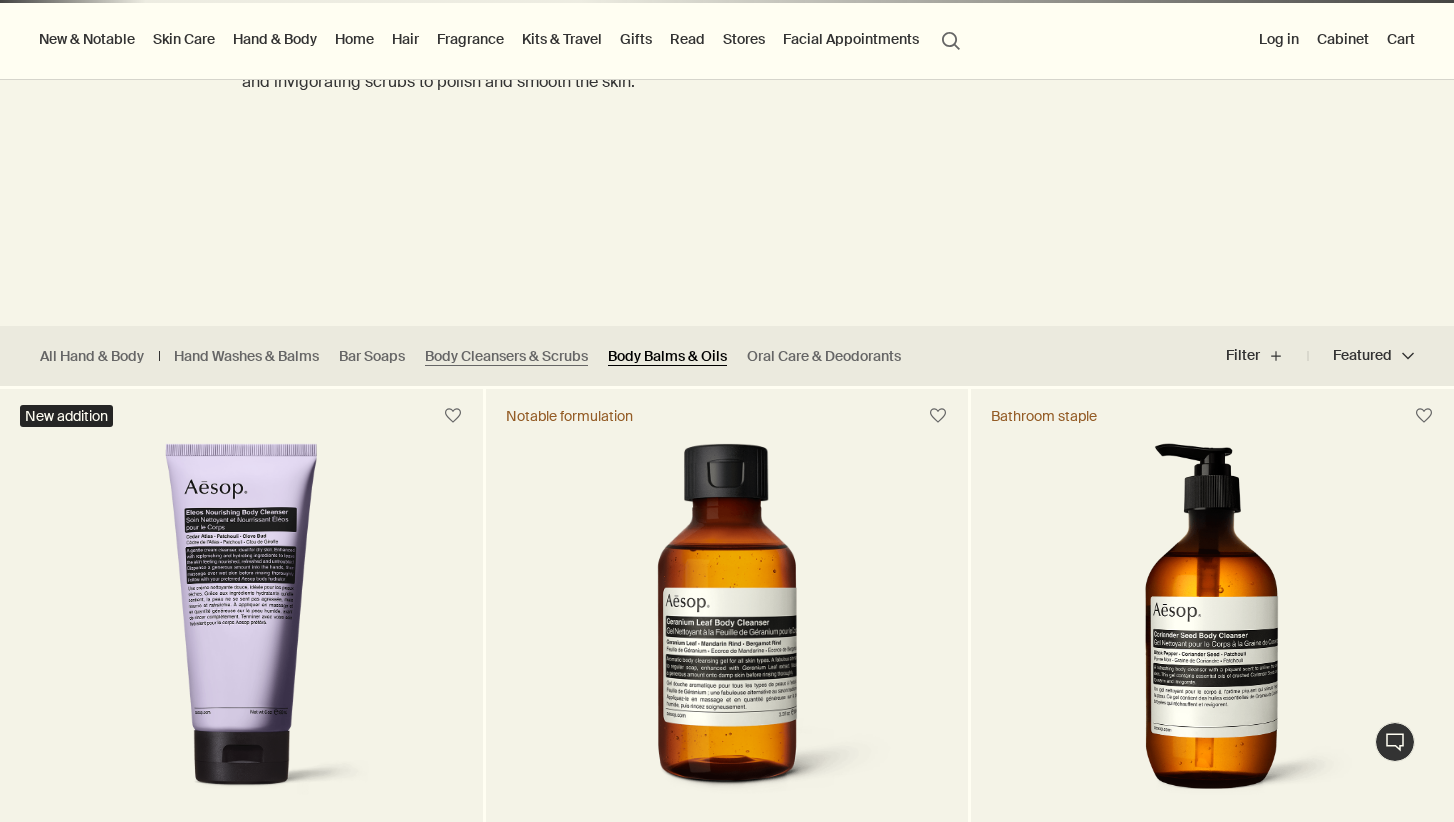 click on "Body Balms & Oils" at bounding box center [667, 356] 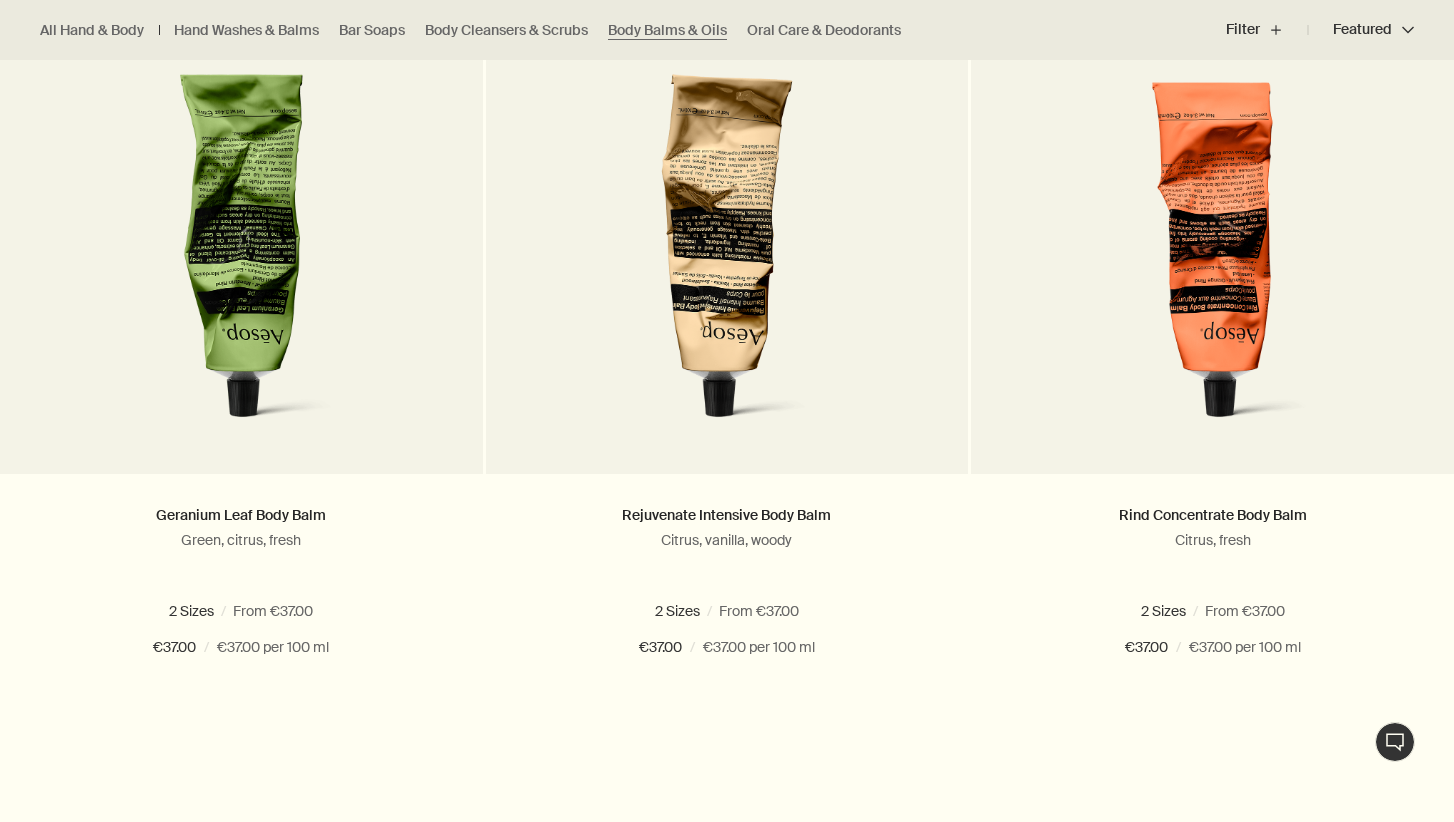 scroll, scrollTop: 619, scrollLeft: 0, axis: vertical 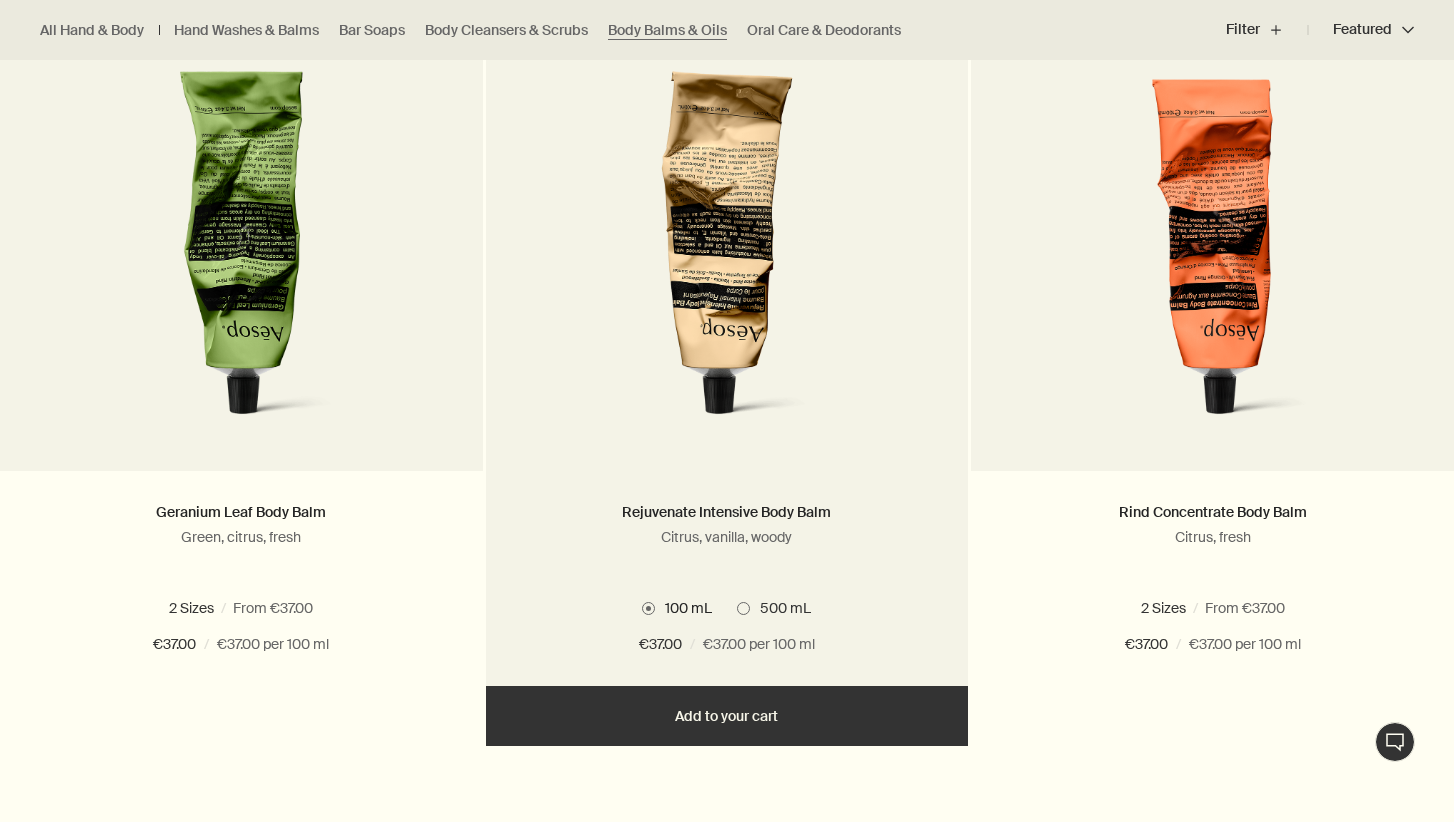 click on "Add Add to your cart" at bounding box center (727, 716) 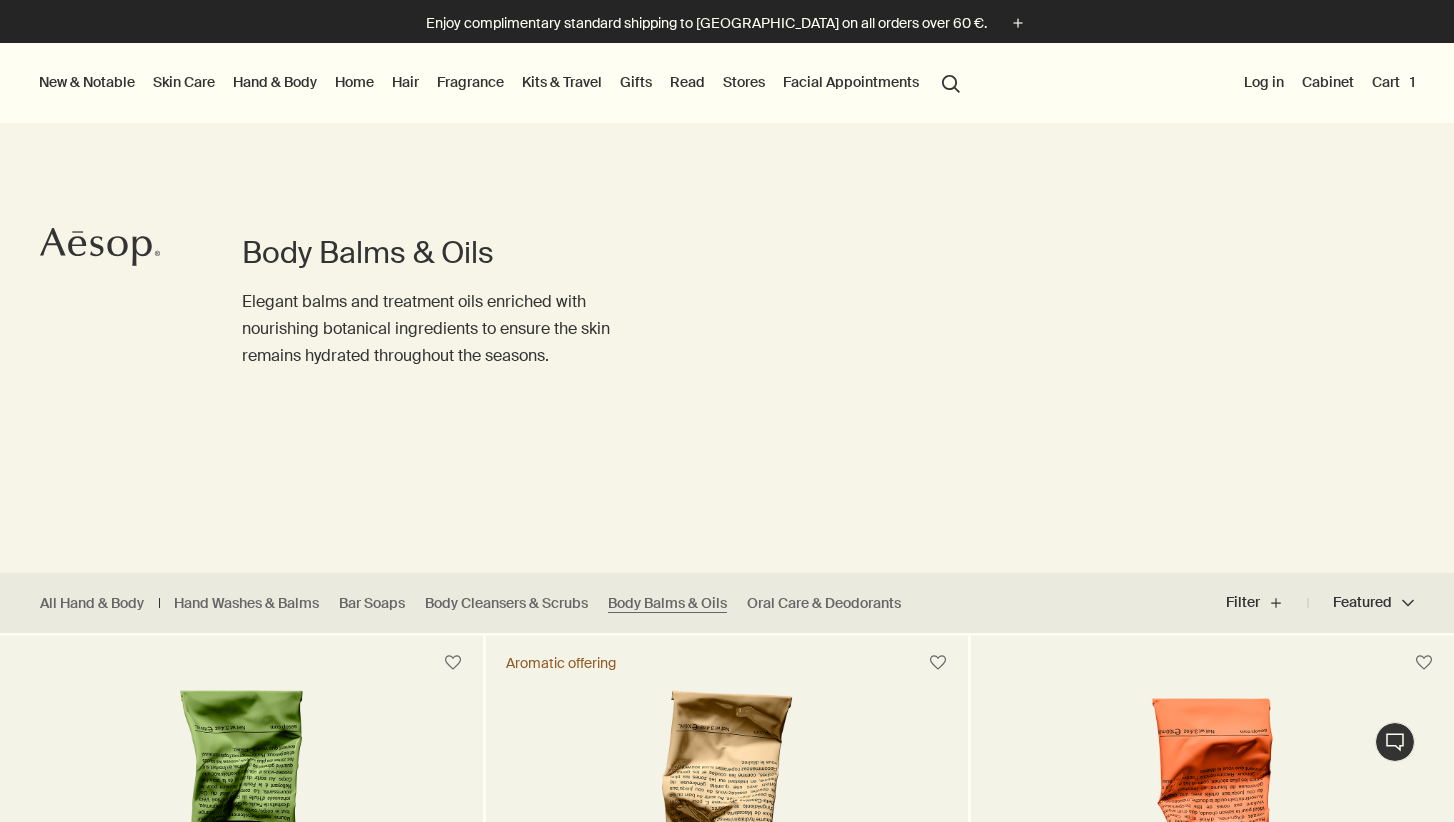 scroll, scrollTop: 0, scrollLeft: 0, axis: both 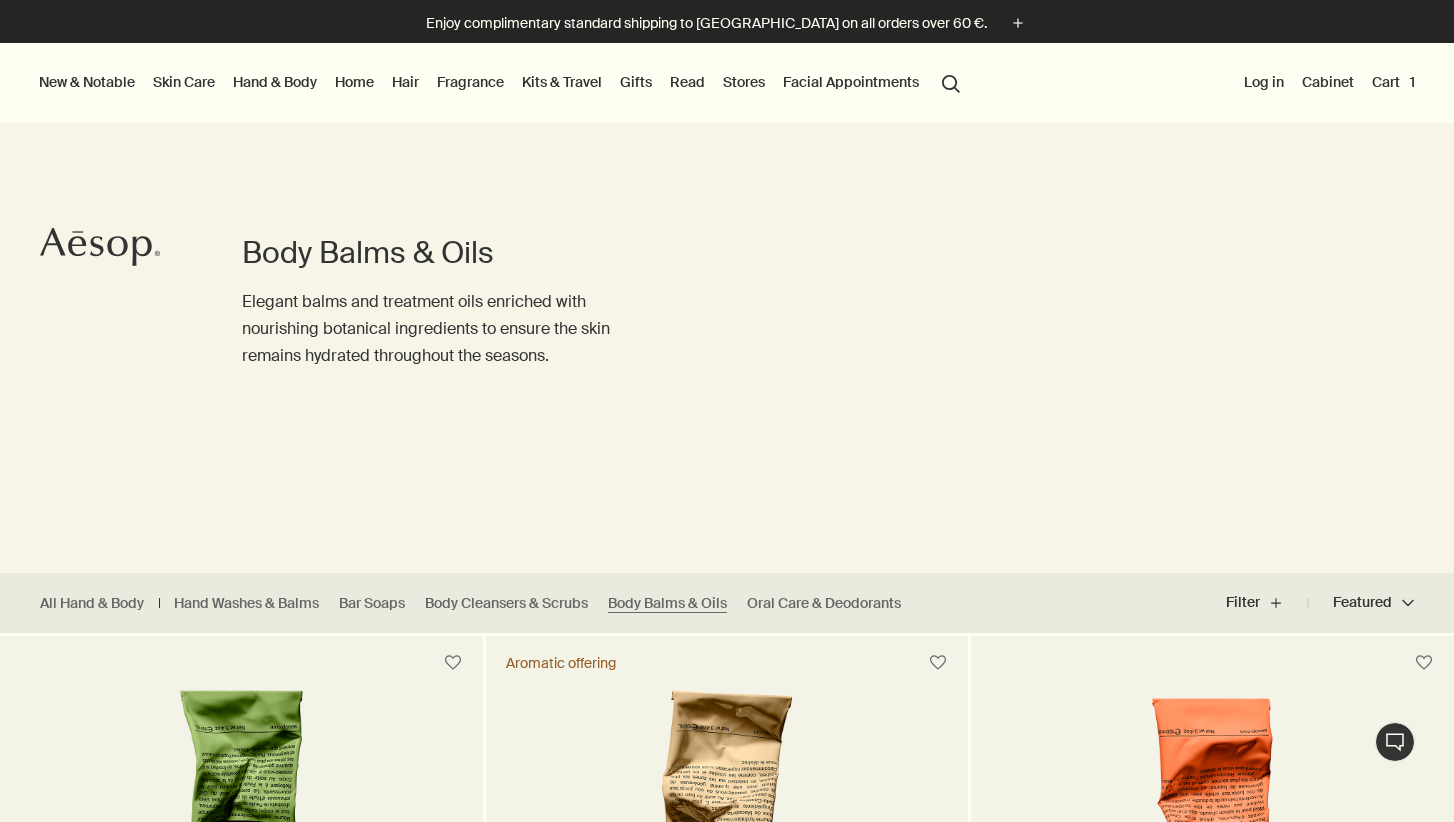 click on "Hand & Body" at bounding box center [275, 82] 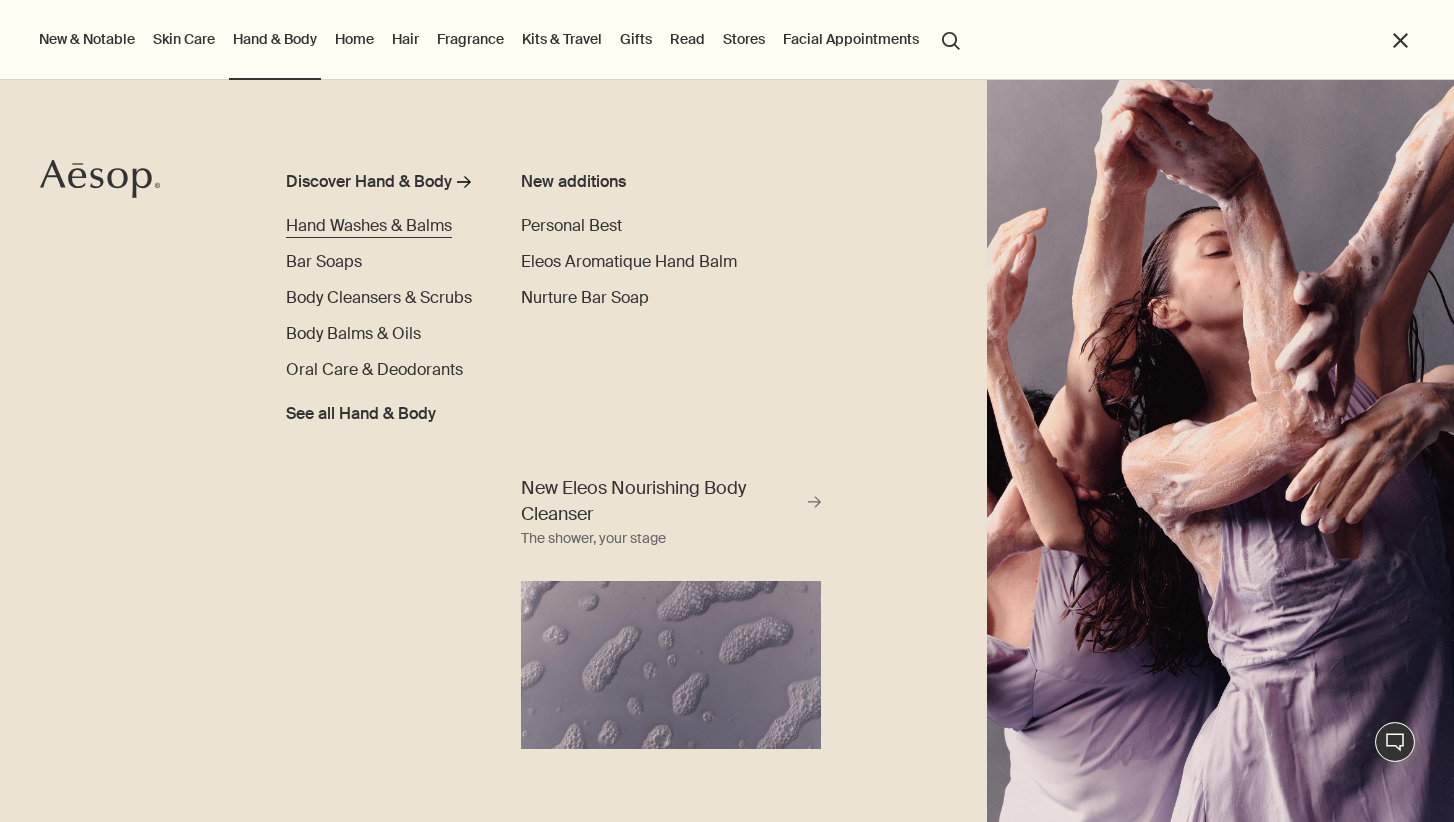 click on "Hand Washes & Balms" at bounding box center [369, 225] 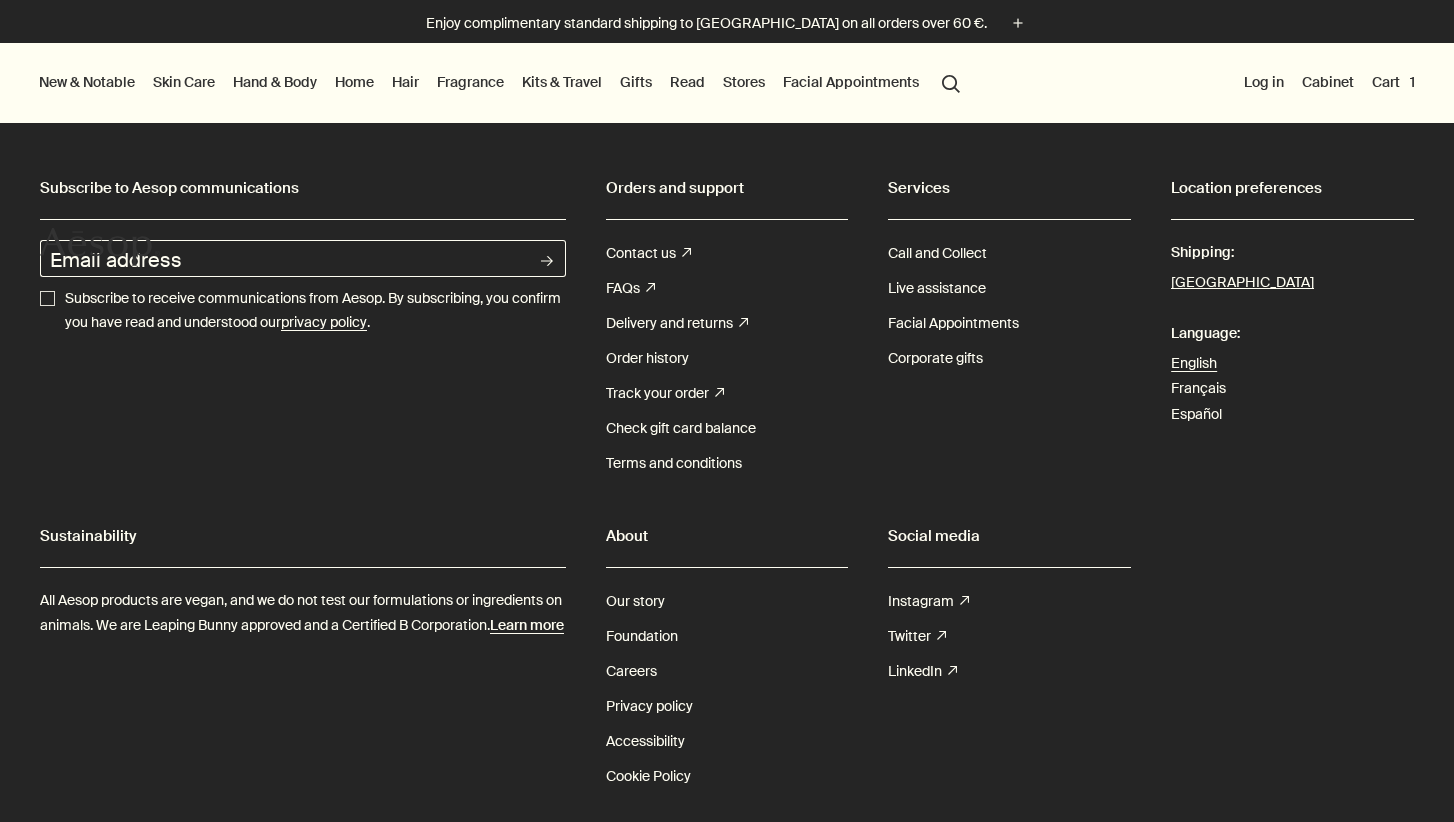 scroll, scrollTop: 8, scrollLeft: 0, axis: vertical 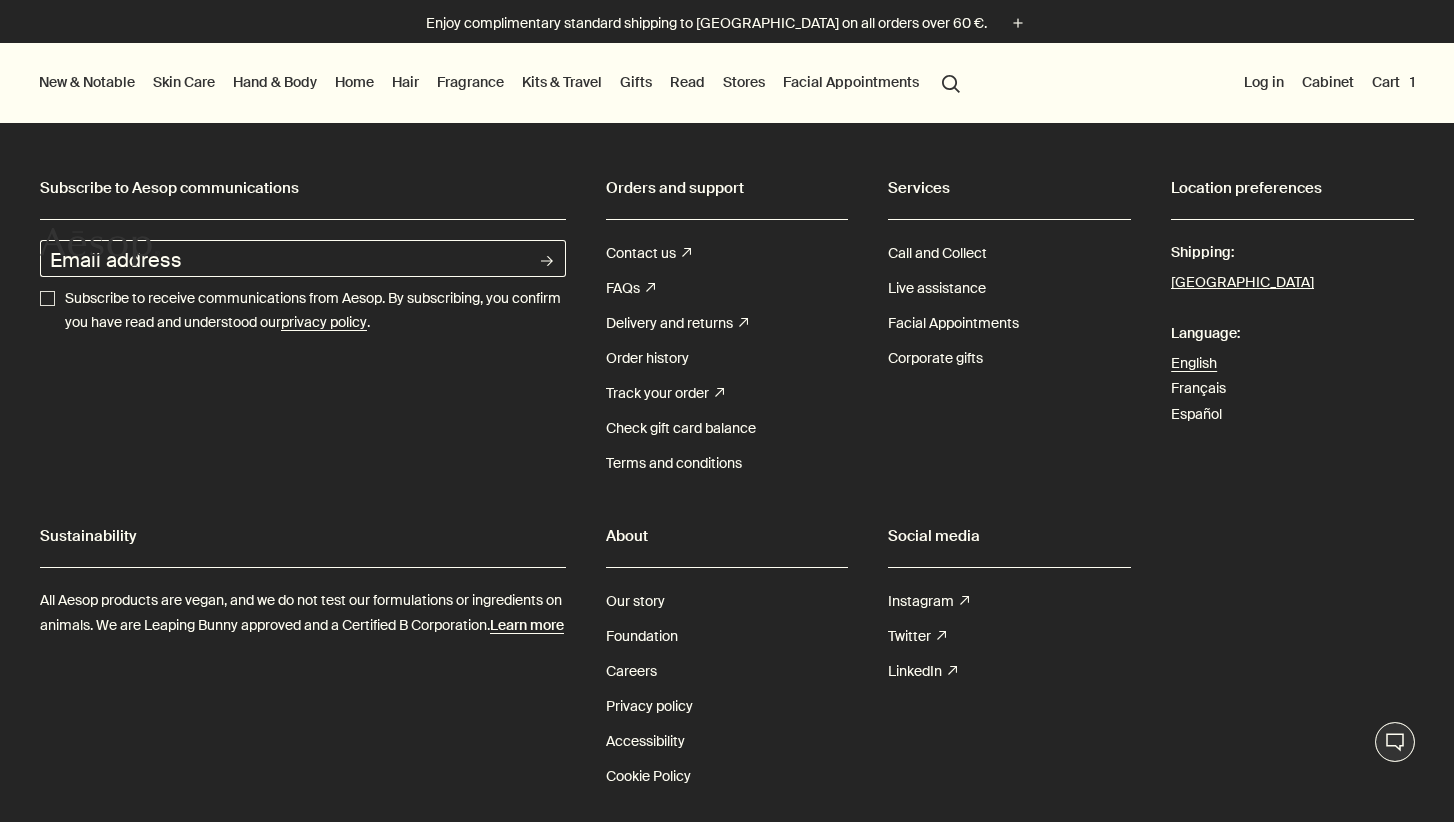 click on "Hand & Body" at bounding box center (275, 82) 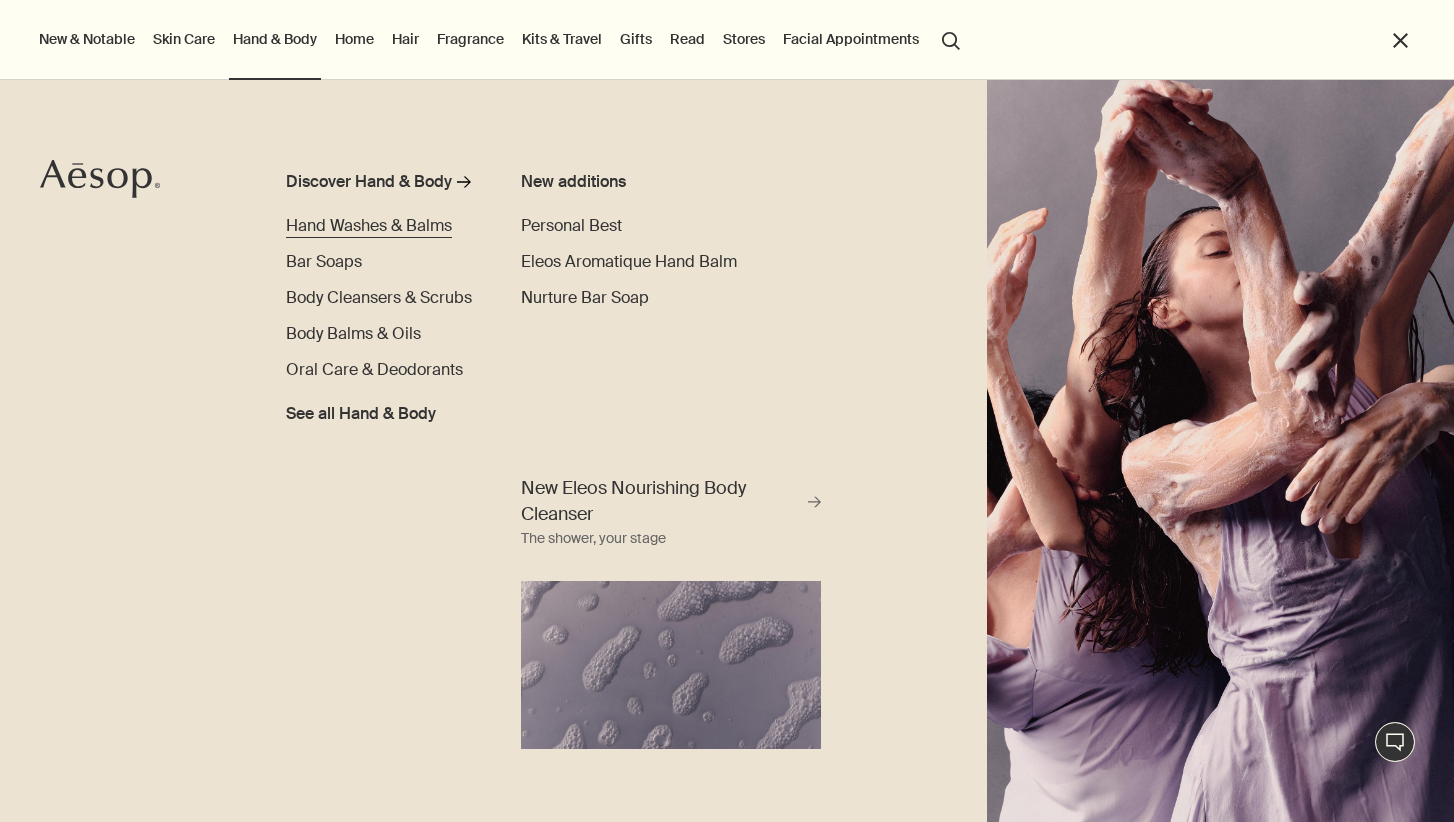 click on "Hand Washes & Balms" at bounding box center (369, 225) 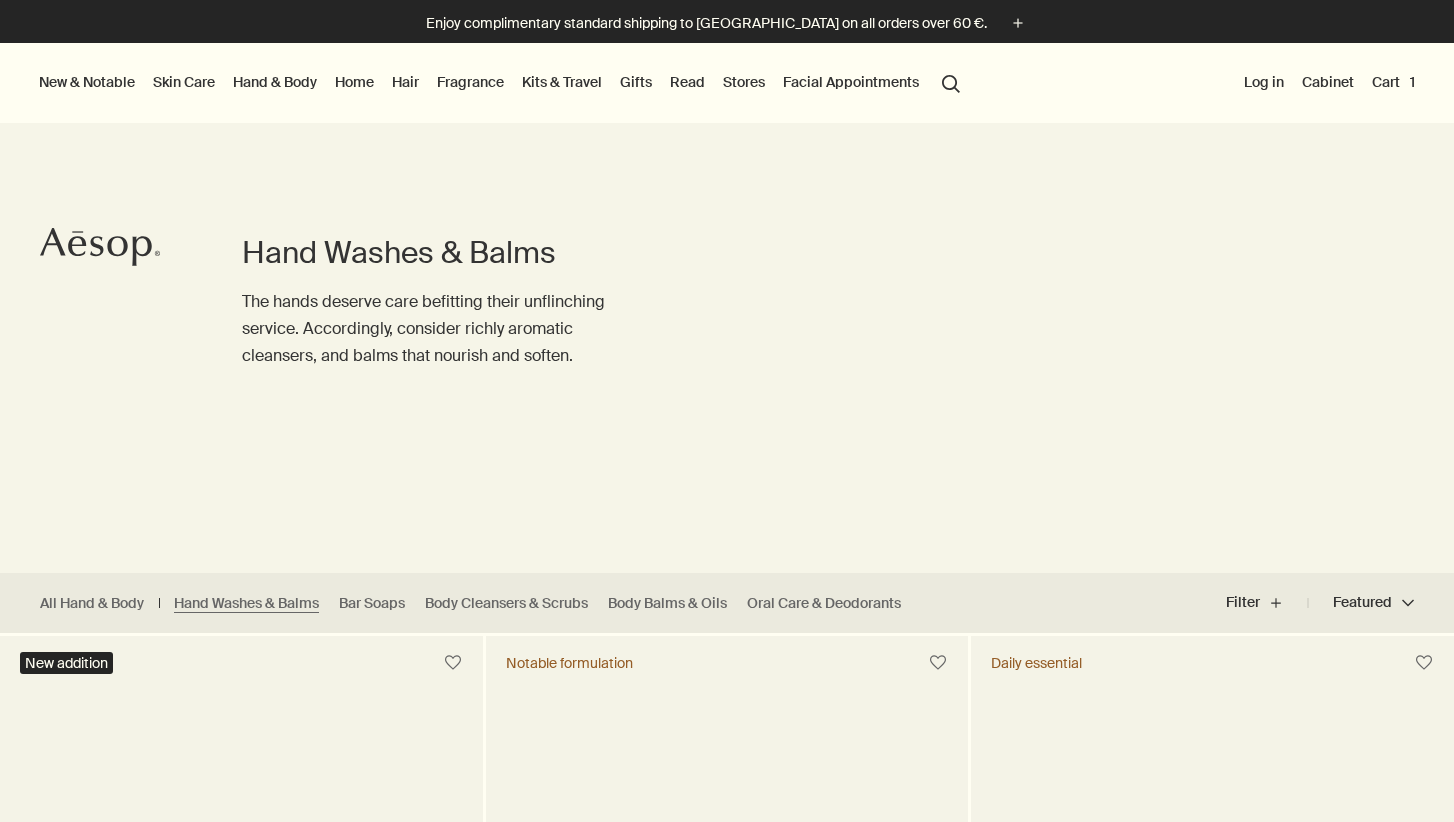 scroll, scrollTop: 0, scrollLeft: 0, axis: both 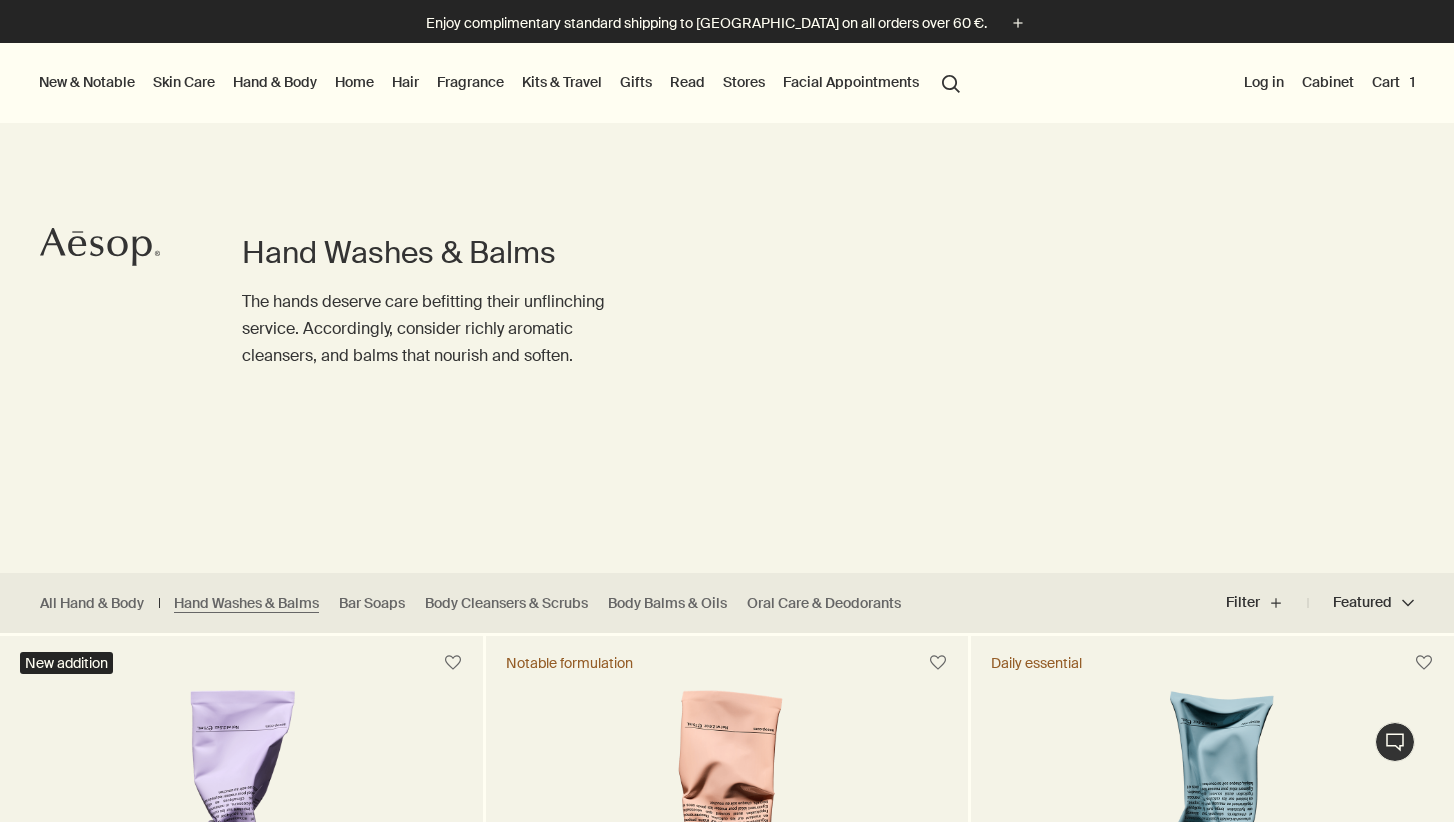 click on "Fragrance" at bounding box center (470, 82) 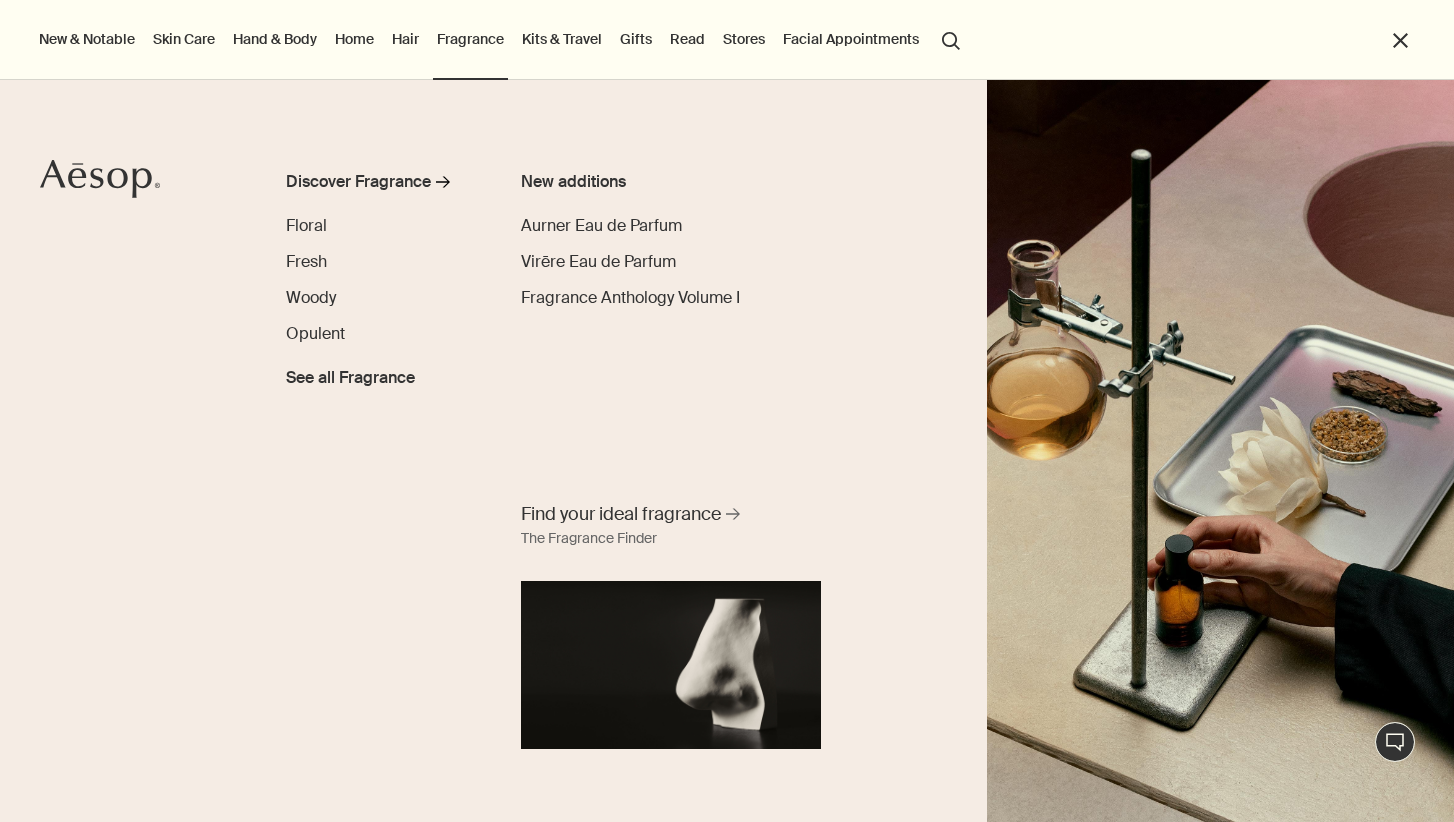 click on "Home" at bounding box center [354, 39] 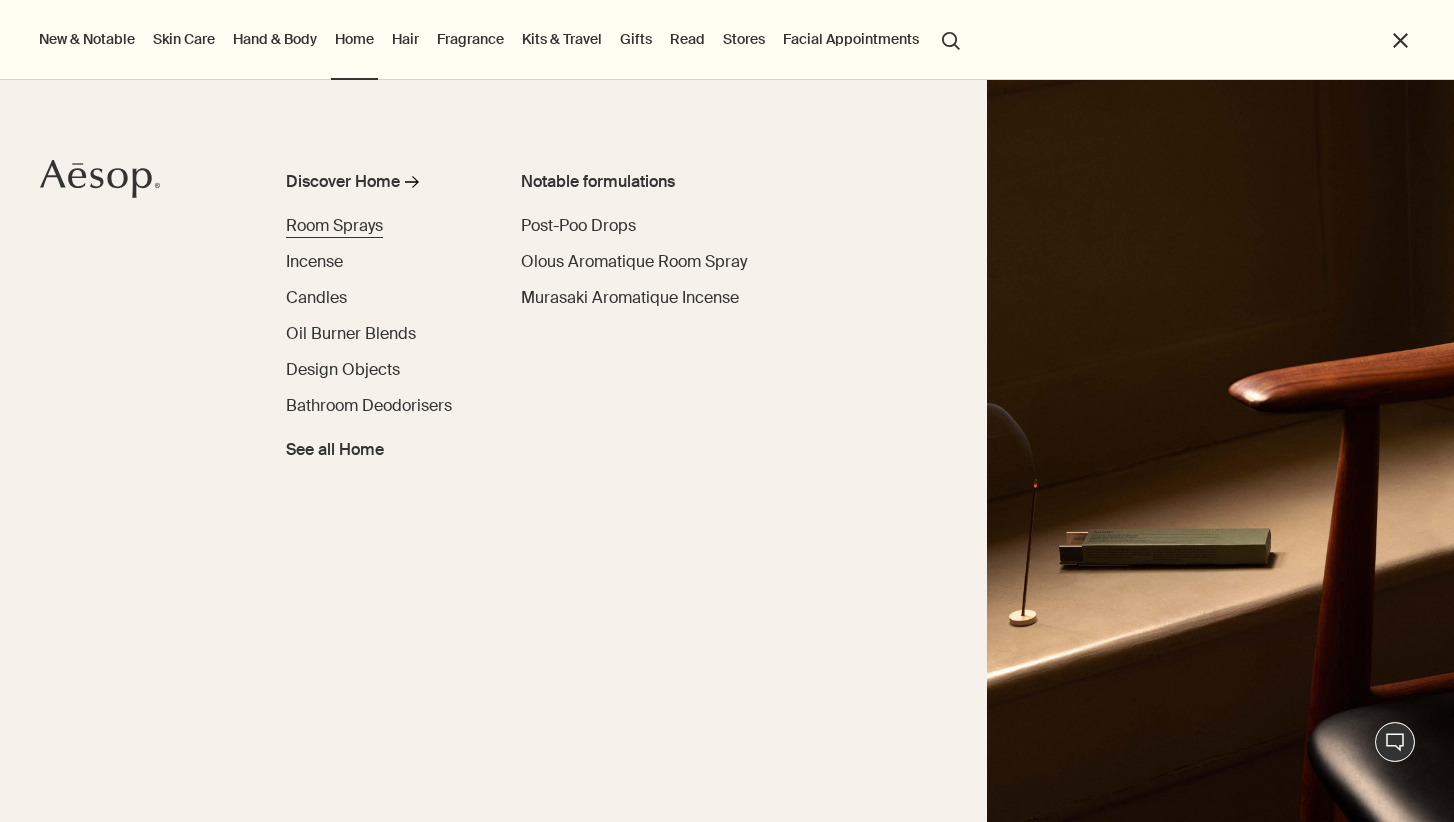click on "Room Sprays" at bounding box center [334, 225] 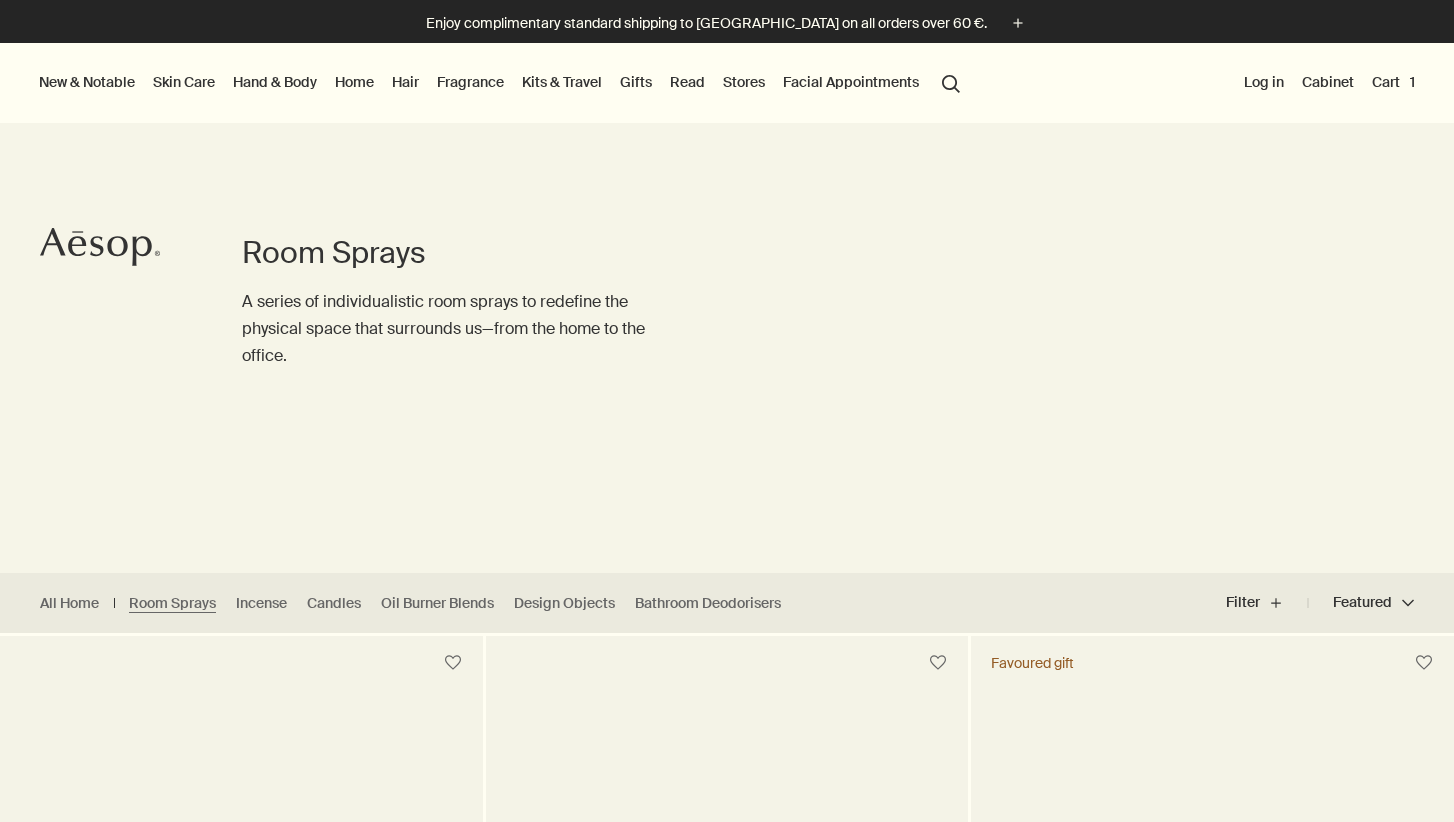 scroll, scrollTop: 0, scrollLeft: 0, axis: both 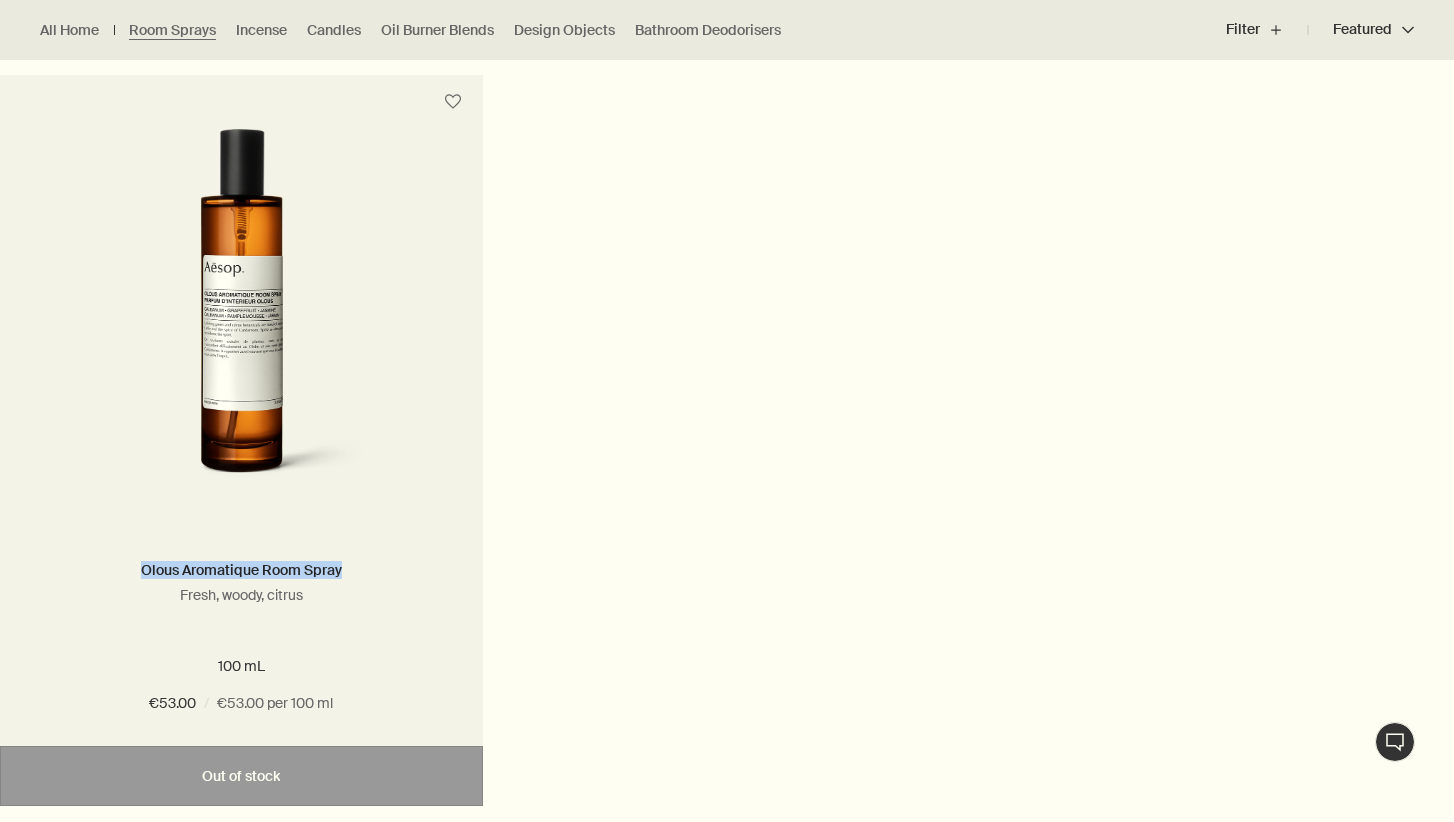 drag, startPoint x: 344, startPoint y: 557, endPoint x: 373, endPoint y: 566, distance: 30.364452 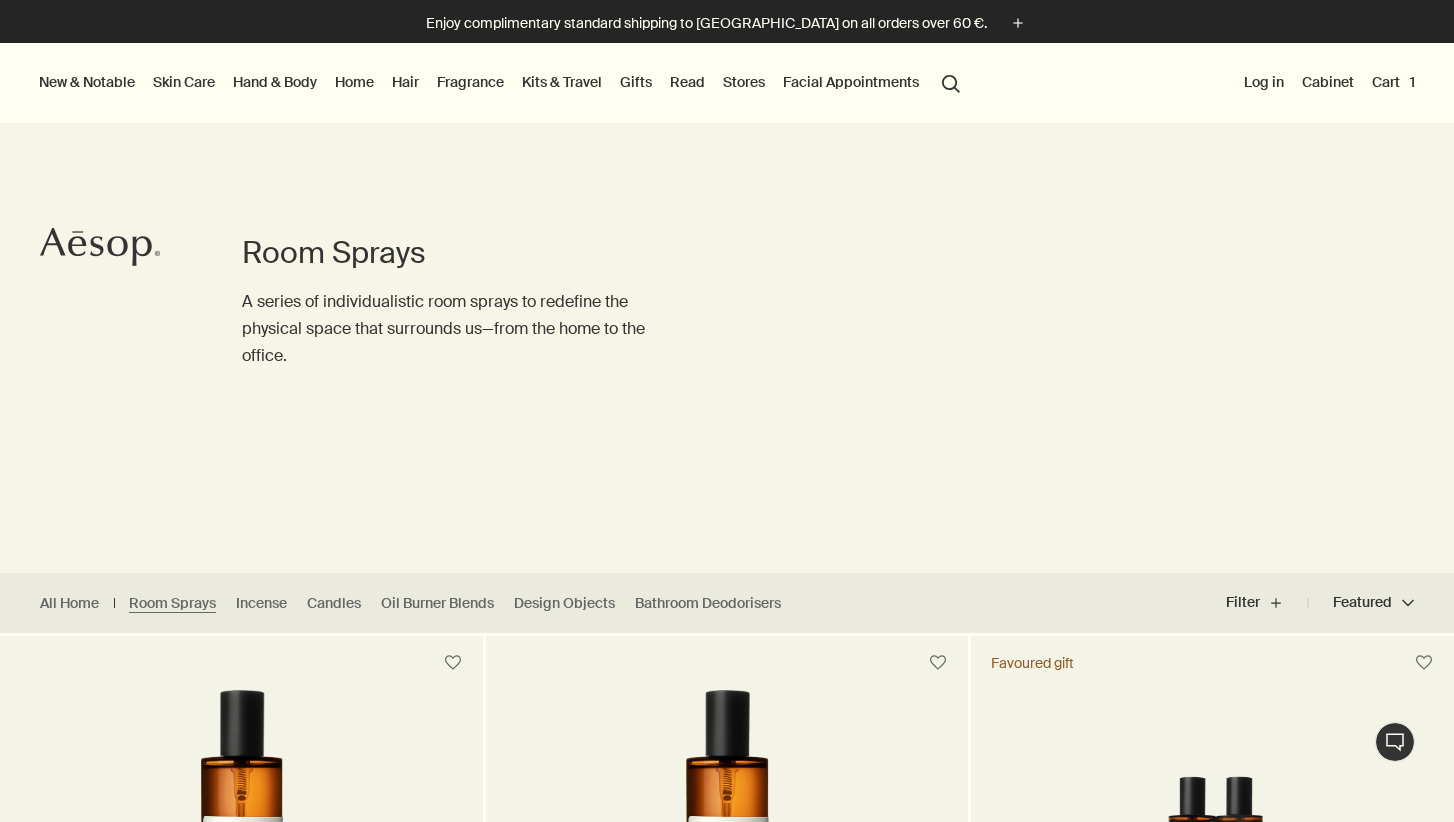 scroll, scrollTop: 0, scrollLeft: 0, axis: both 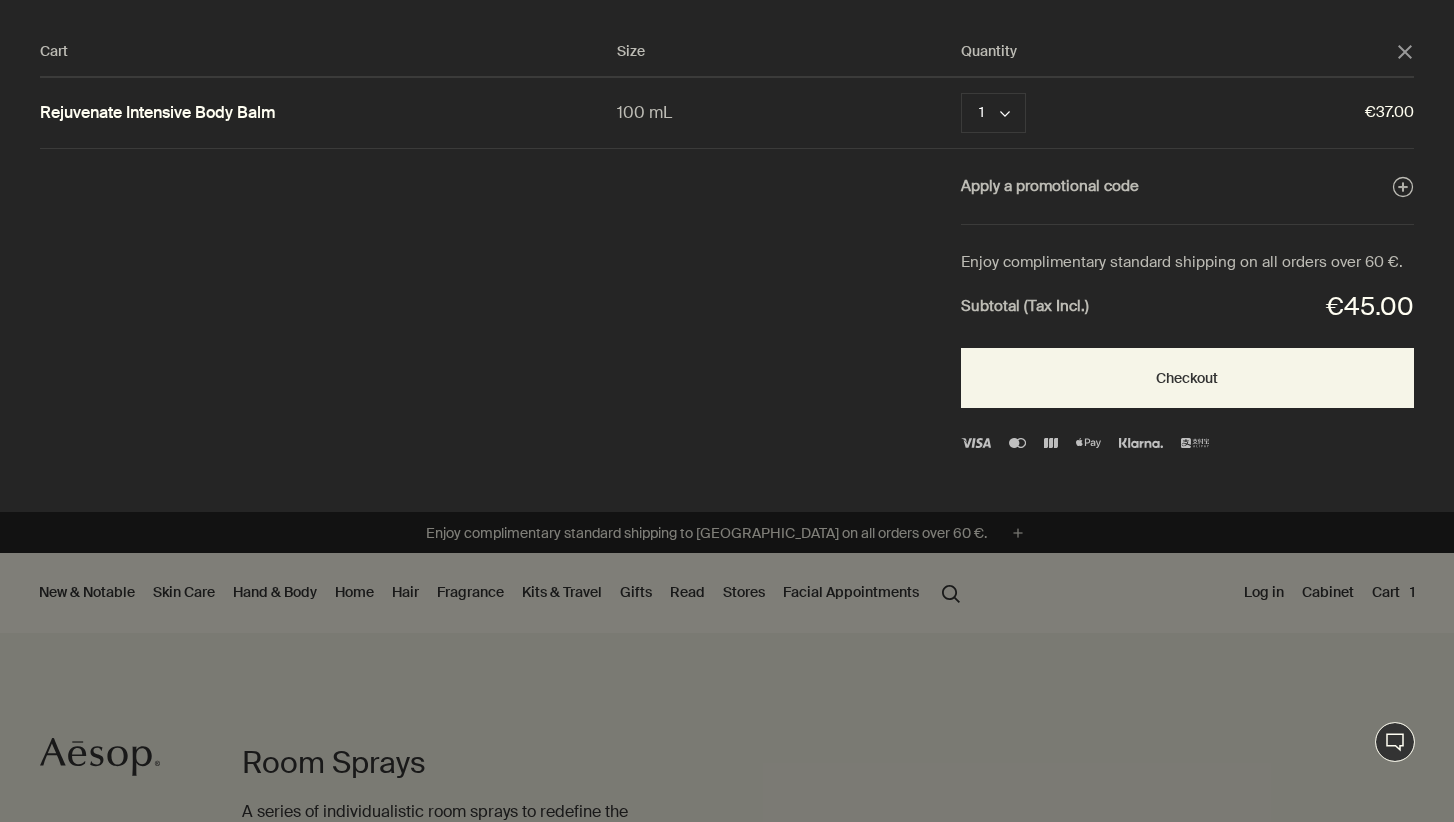click 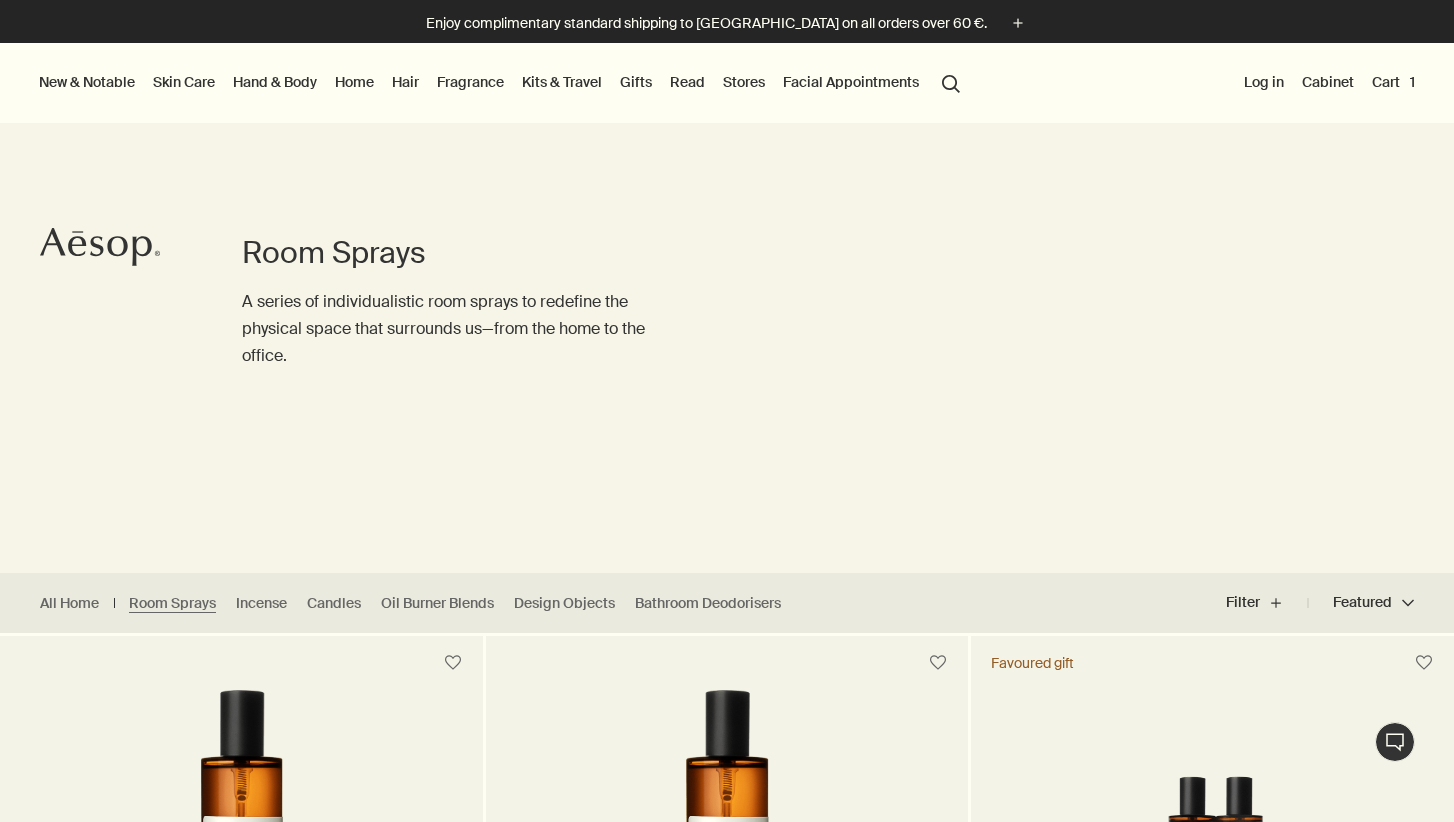 click on "Hand & Body" at bounding box center (275, 82) 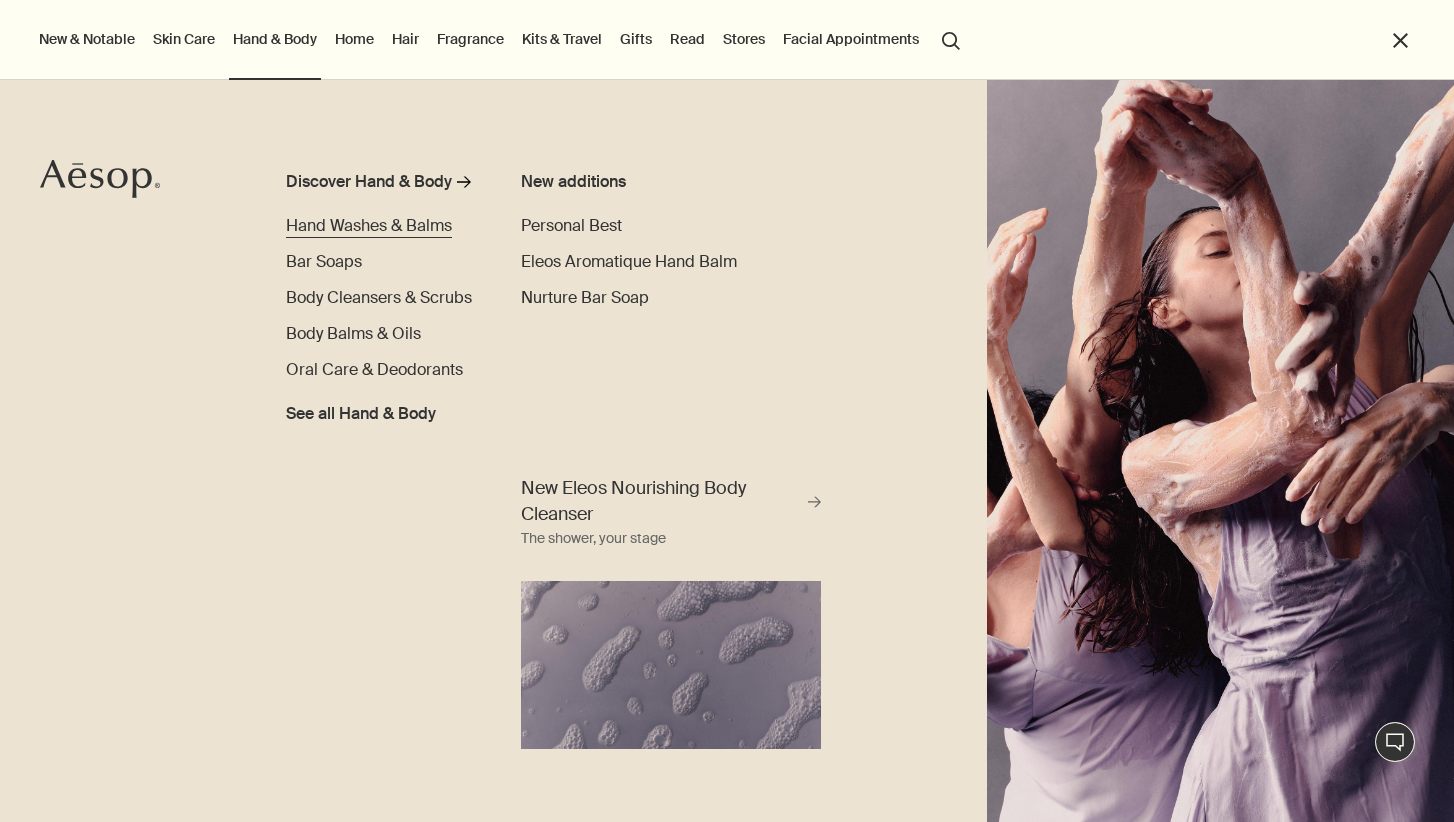 click on "Hand Washes & Balms" at bounding box center [369, 225] 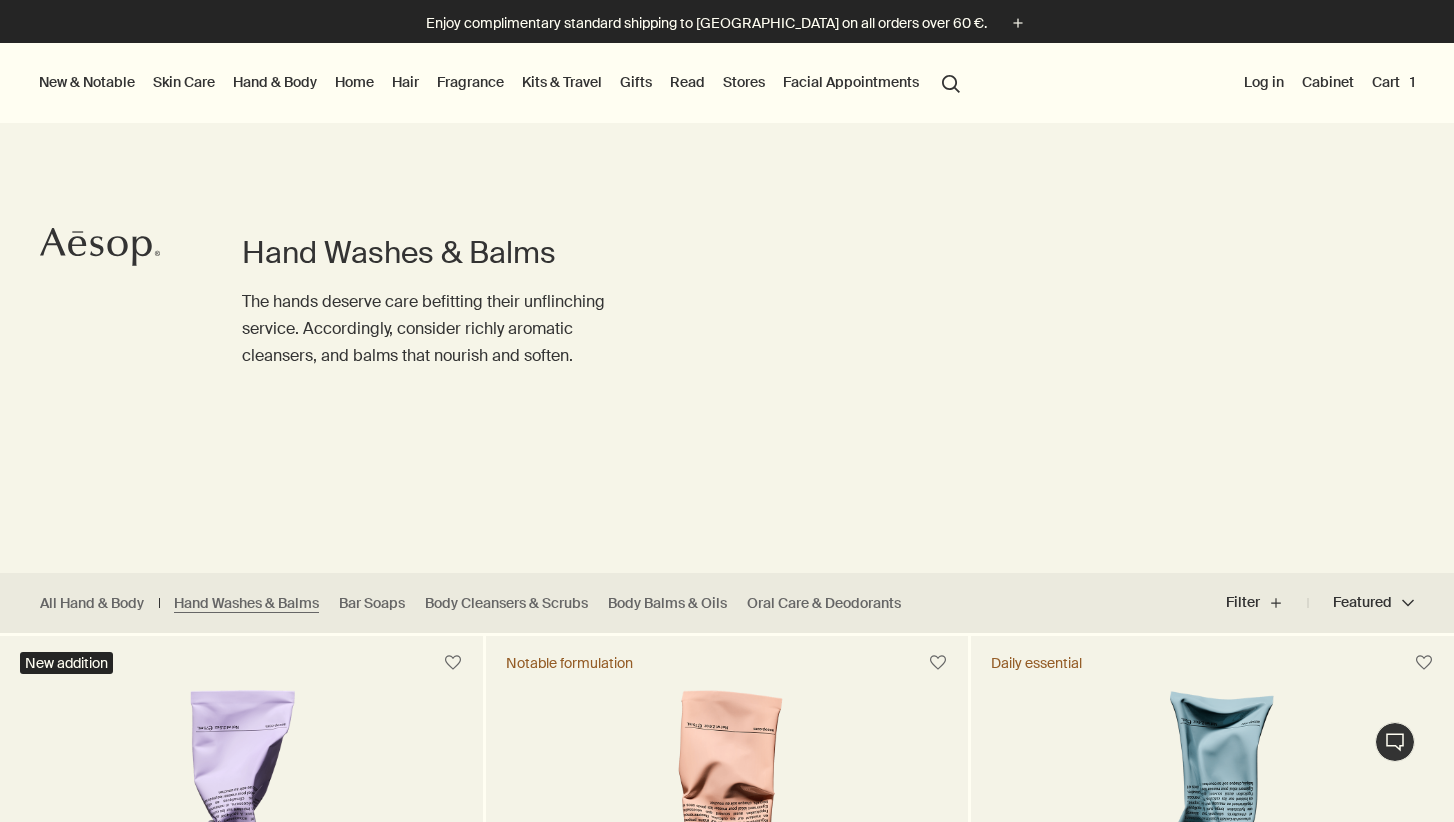 scroll, scrollTop: 61, scrollLeft: 0, axis: vertical 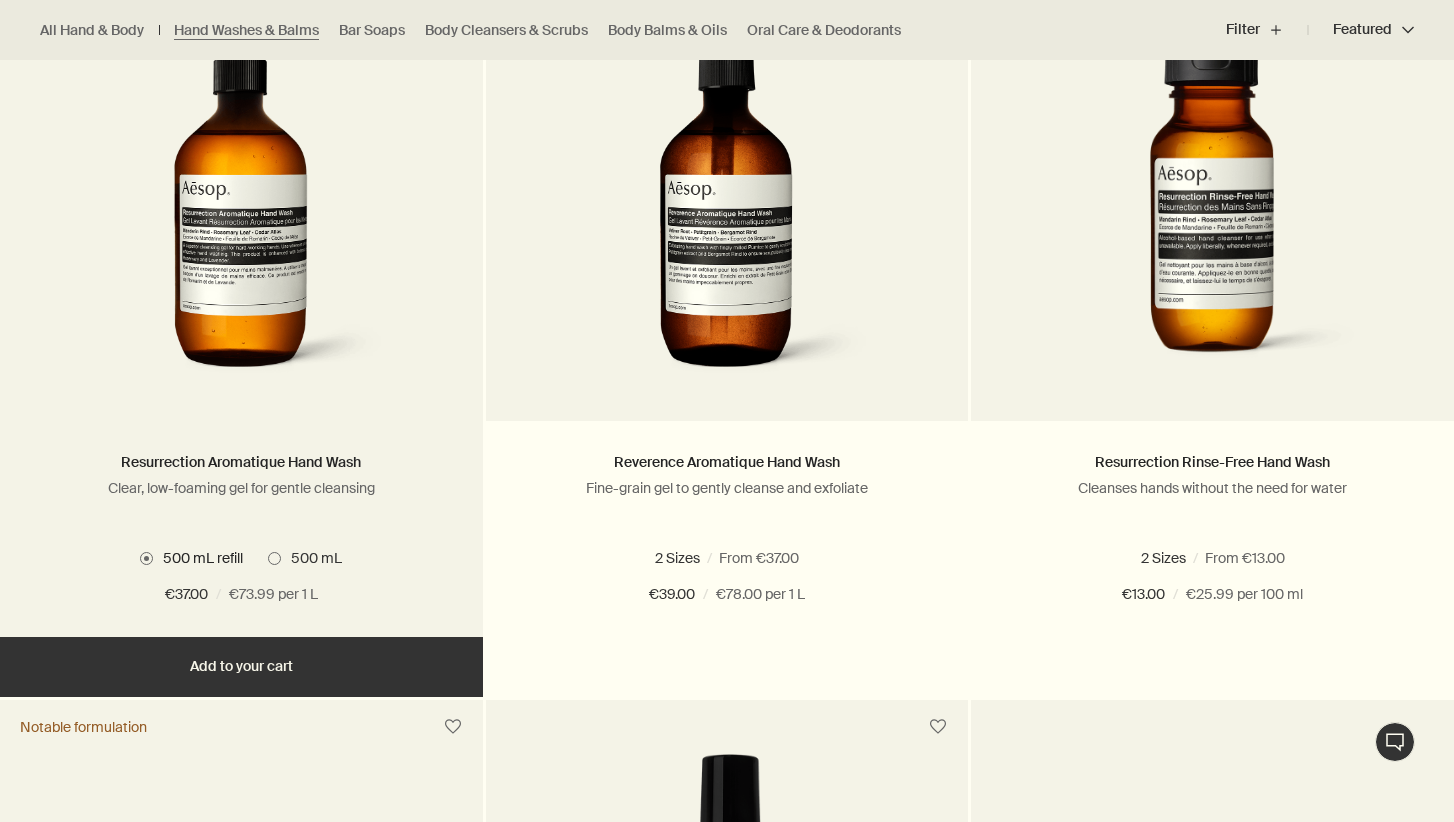 click on "Add Add to your cart" at bounding box center (241, 667) 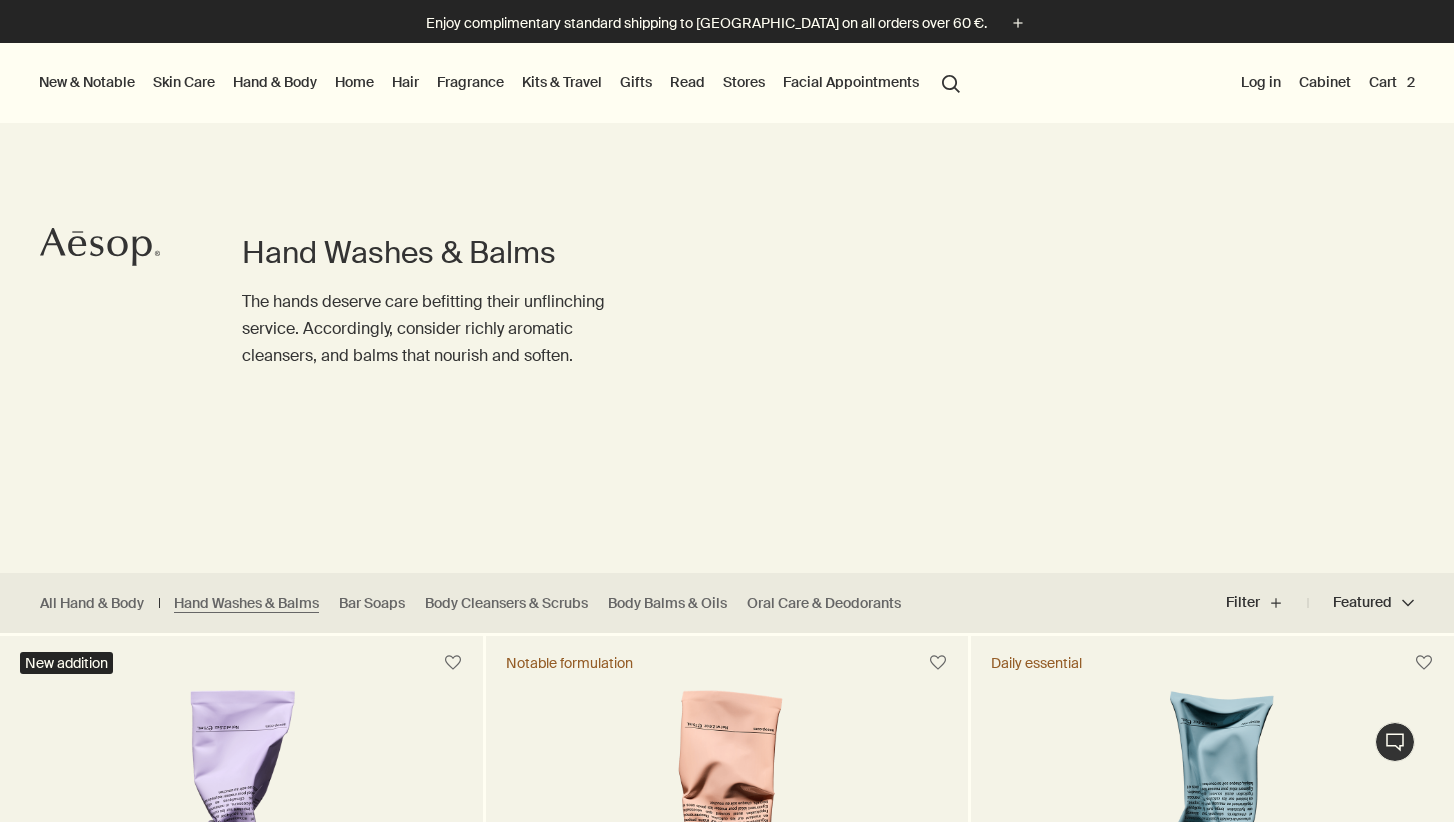 scroll, scrollTop: 0, scrollLeft: 0, axis: both 